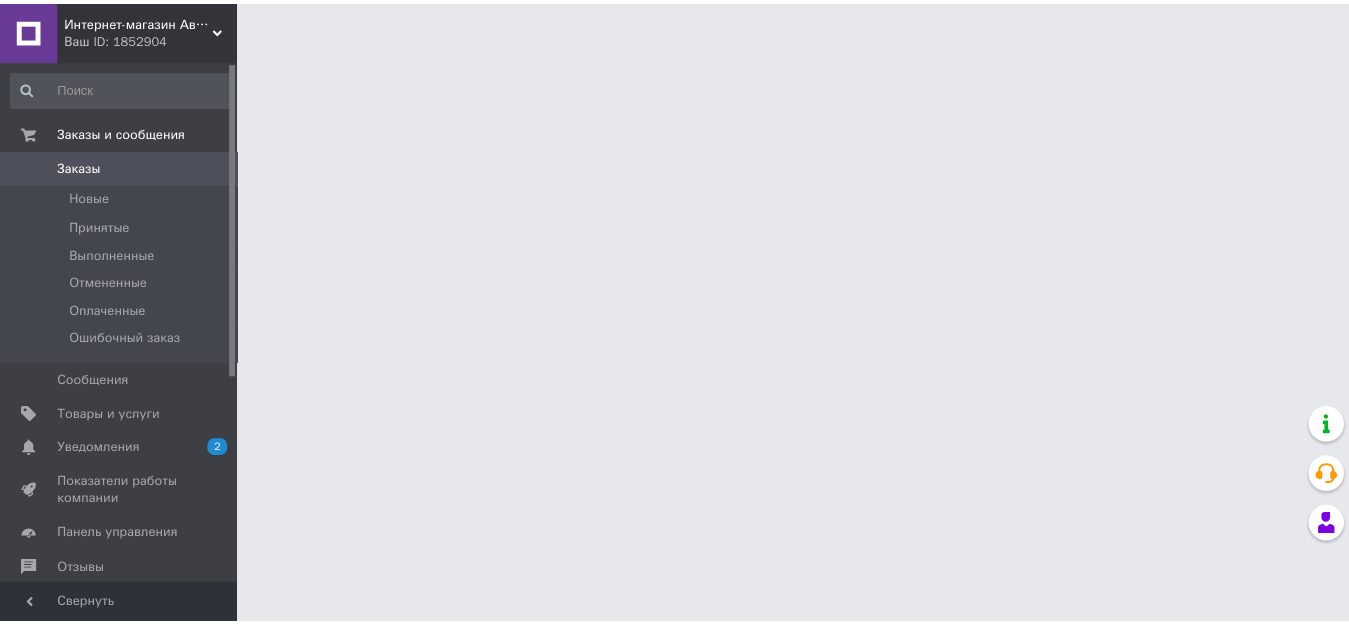 scroll, scrollTop: 0, scrollLeft: 0, axis: both 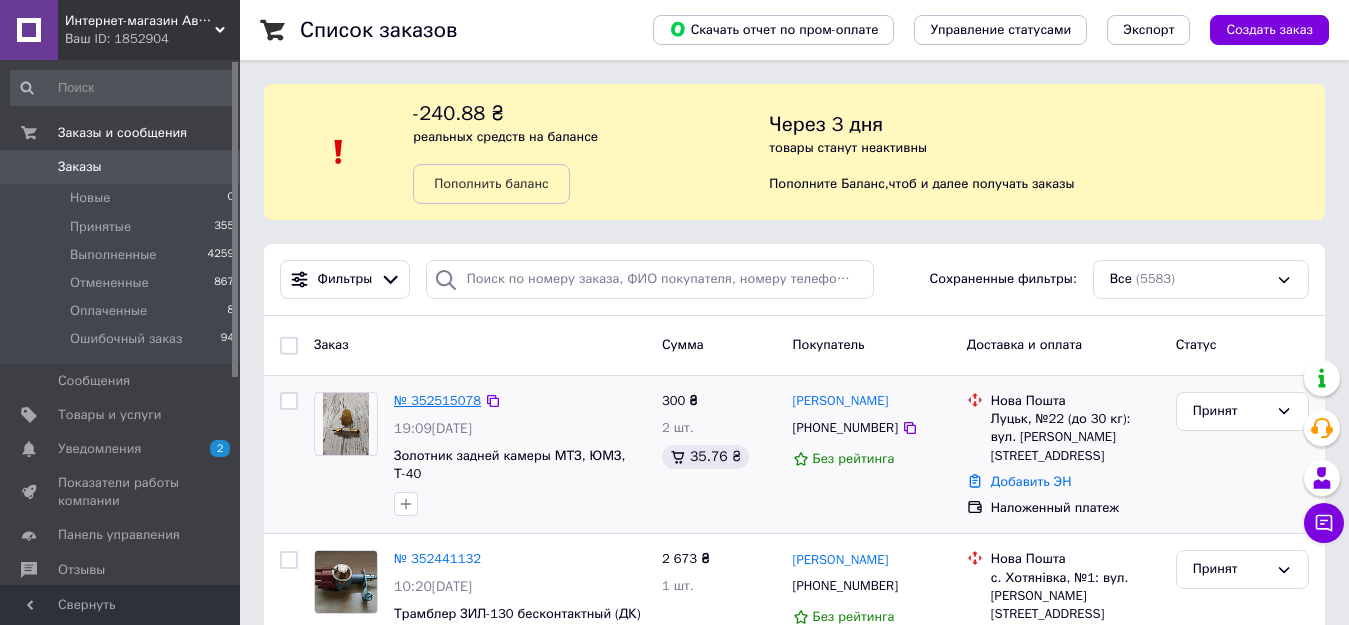 click on "№ 352515078" at bounding box center (437, 400) 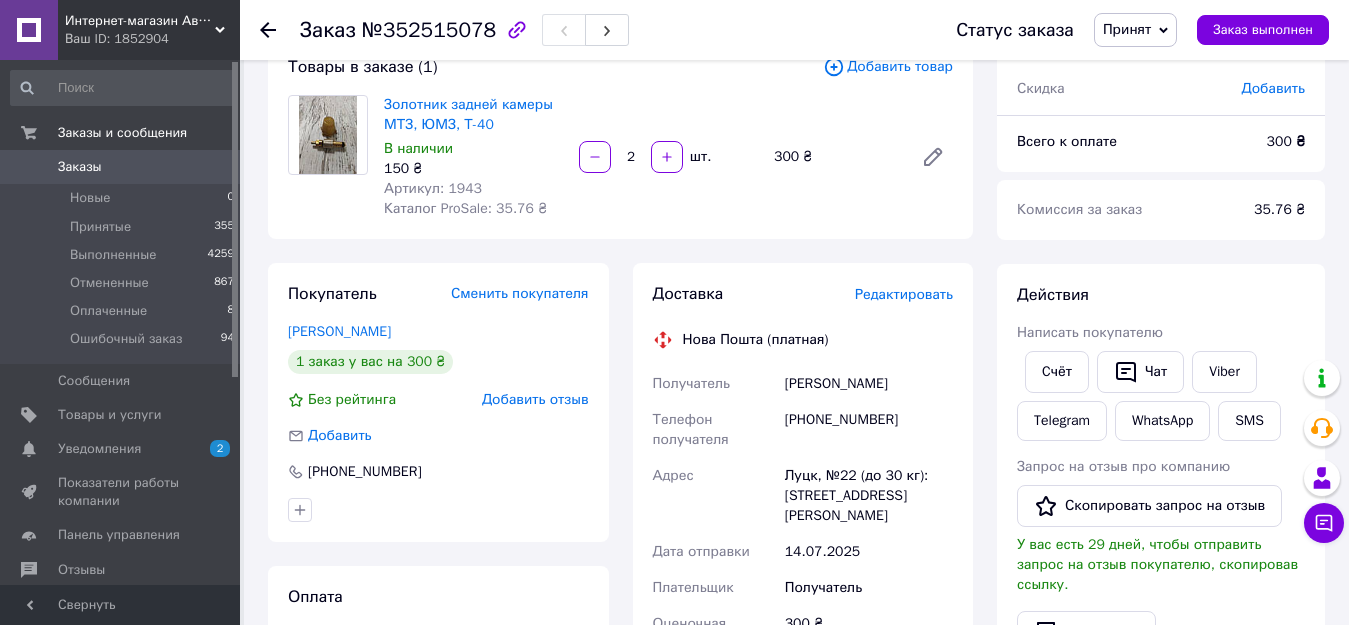 scroll, scrollTop: 100, scrollLeft: 0, axis: vertical 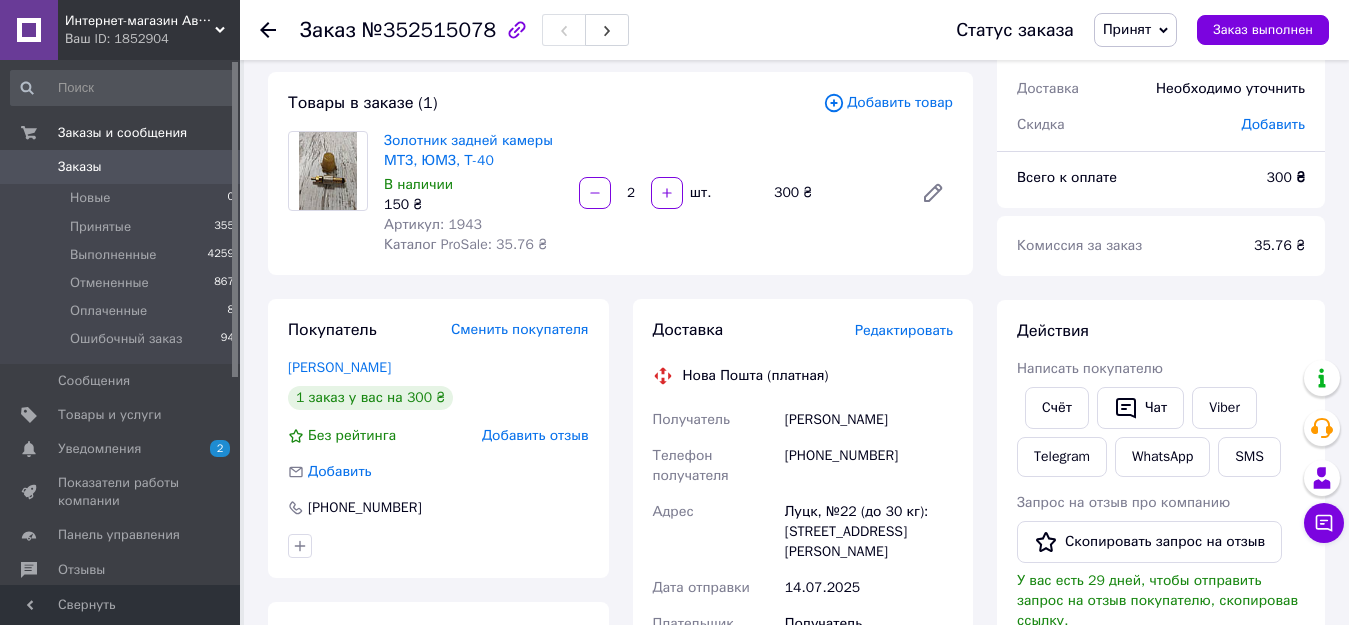 click 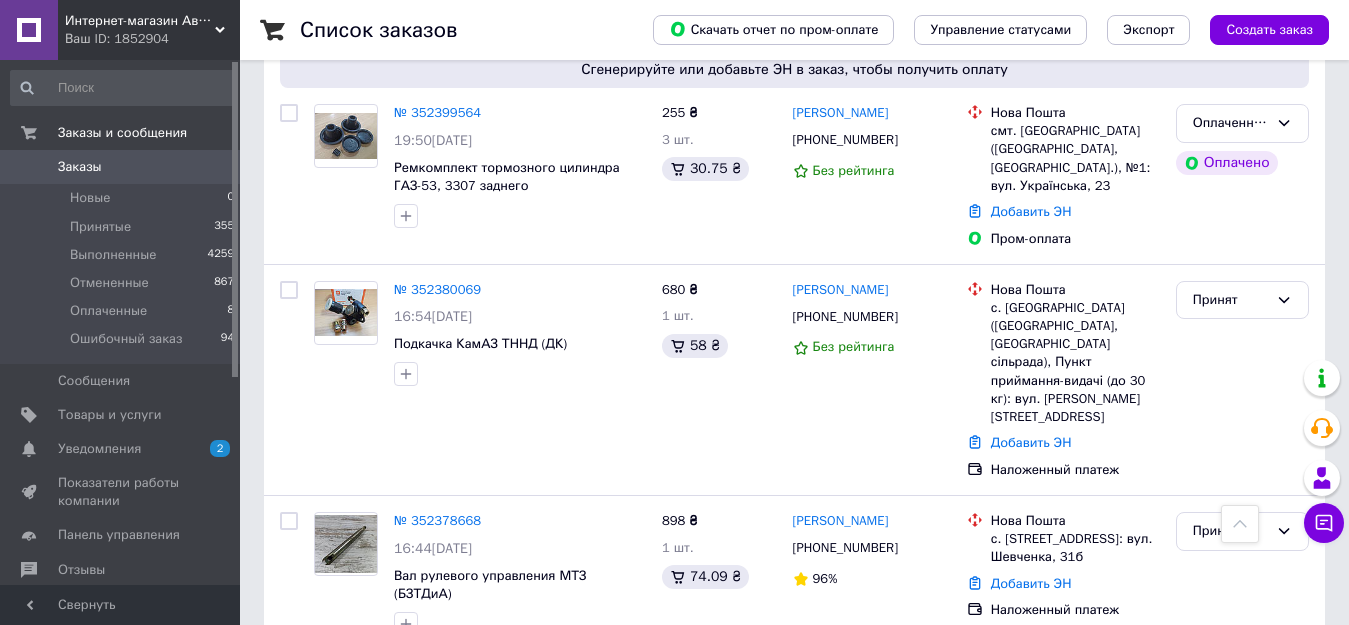 scroll, scrollTop: 700, scrollLeft: 0, axis: vertical 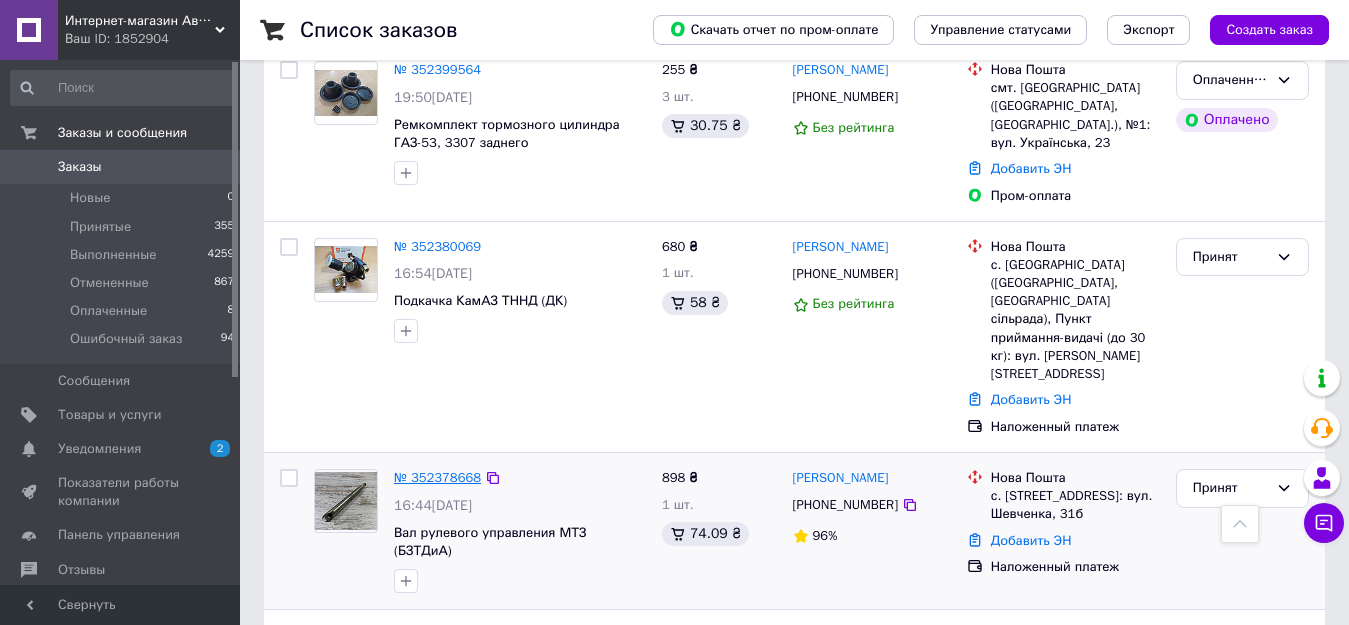 click on "№ 352378668" at bounding box center (437, 477) 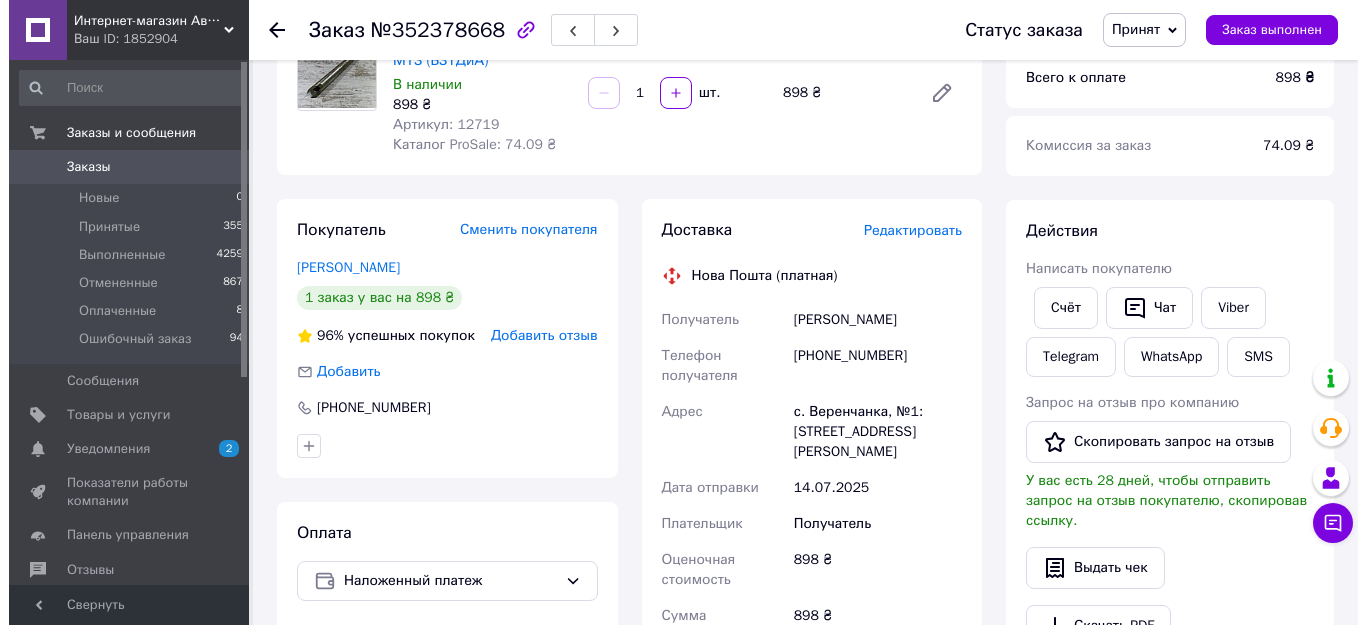 scroll, scrollTop: 0, scrollLeft: 0, axis: both 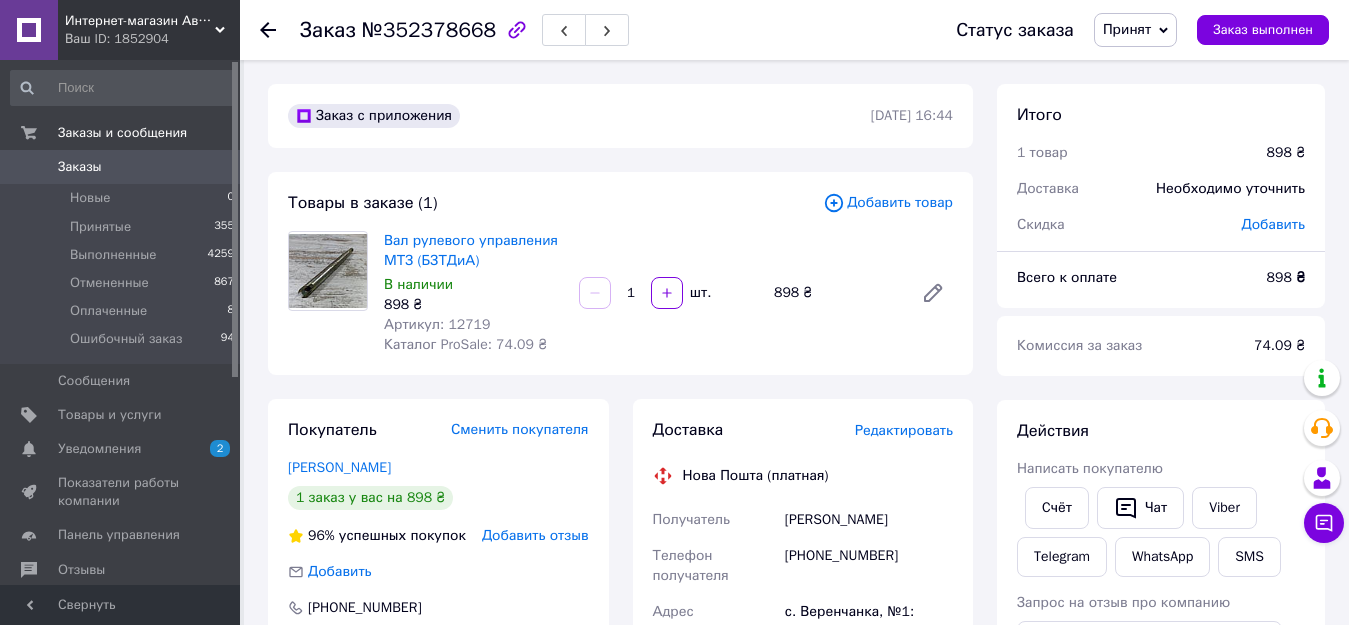 click on "Редактировать" at bounding box center [904, 430] 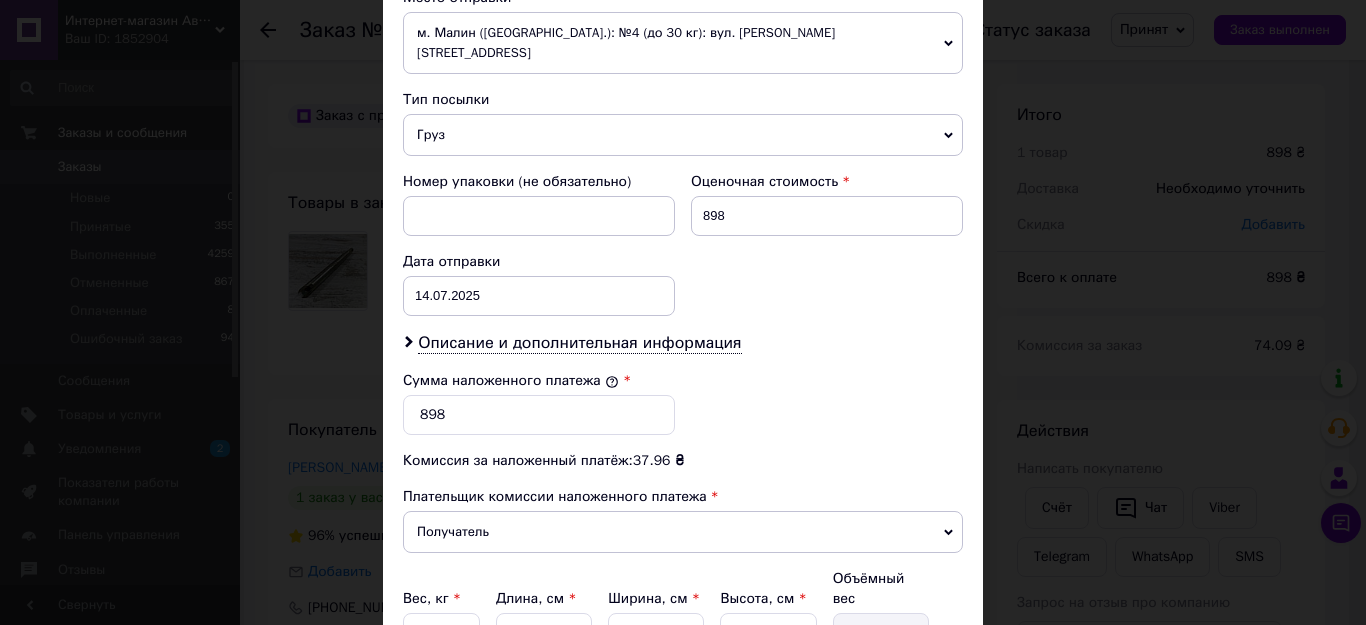 scroll, scrollTop: 901, scrollLeft: 0, axis: vertical 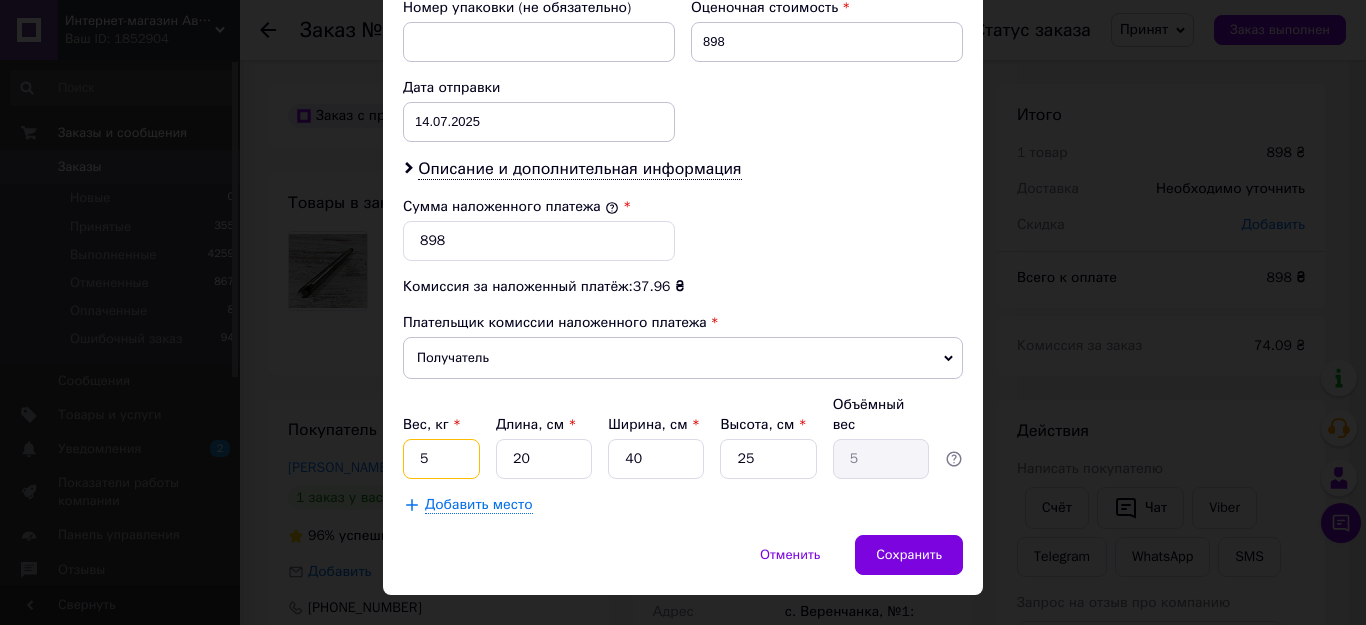 drag, startPoint x: 422, startPoint y: 419, endPoint x: 351, endPoint y: 456, distance: 80.06248 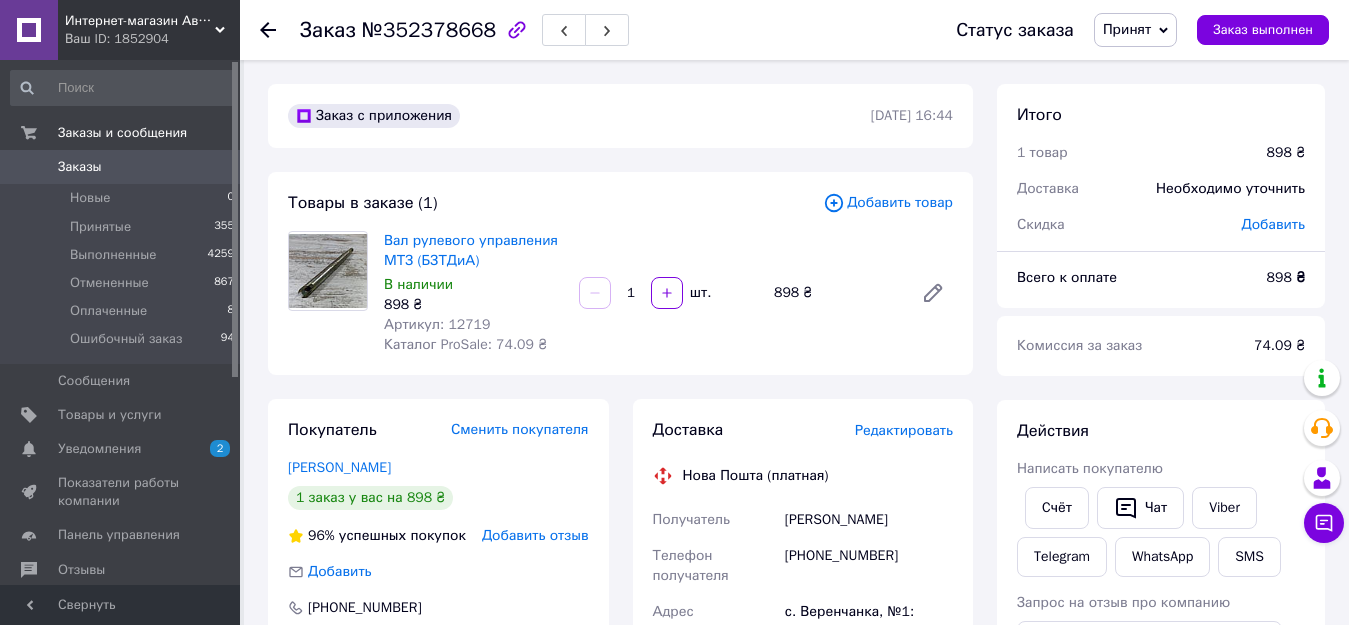 click on "Редактировать" at bounding box center [904, 430] 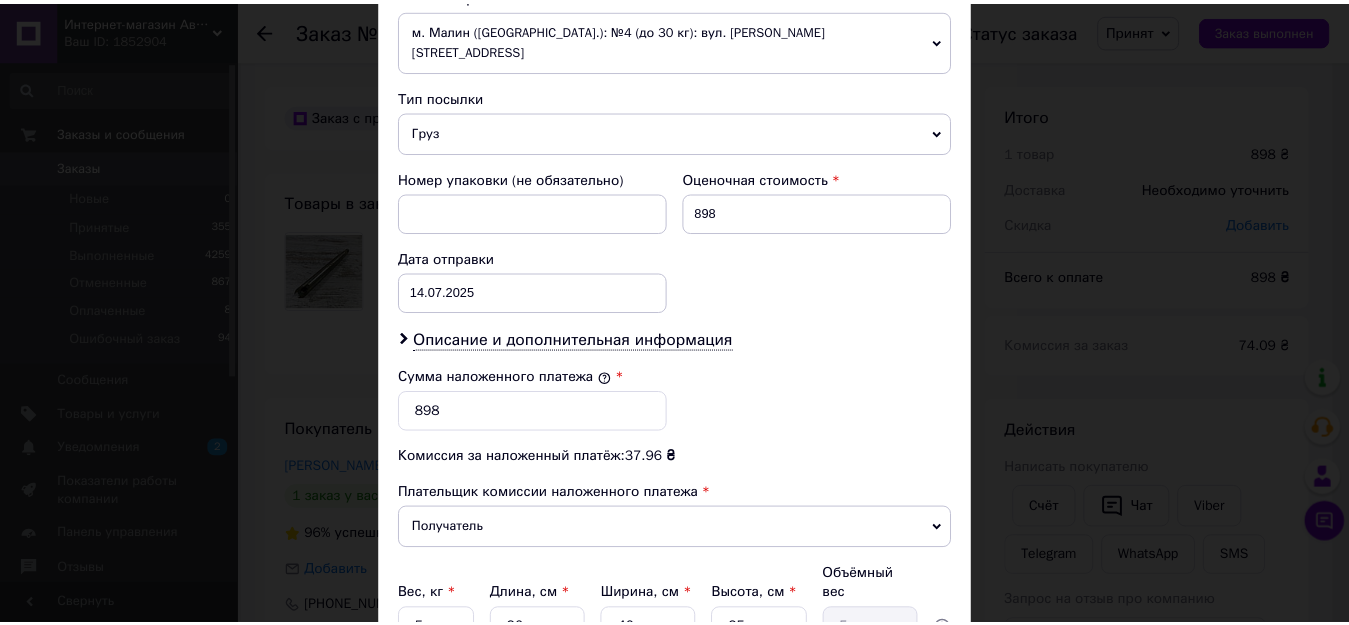 scroll, scrollTop: 901, scrollLeft: 0, axis: vertical 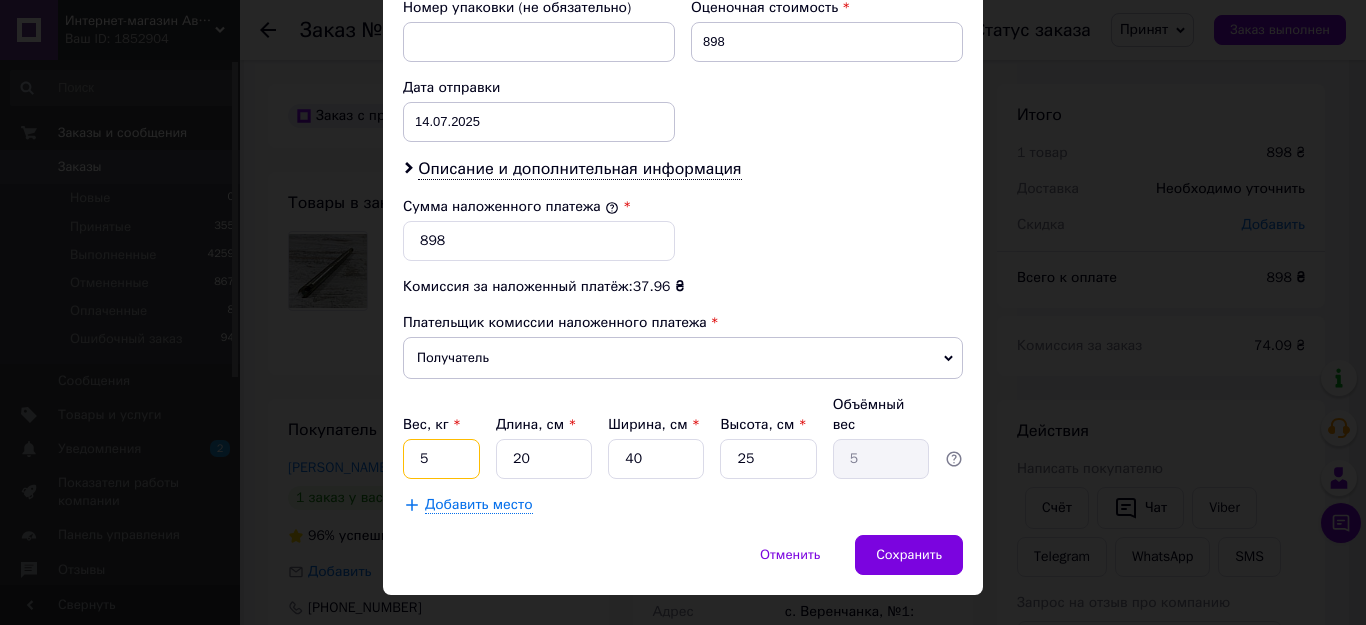 drag, startPoint x: 435, startPoint y: 426, endPoint x: 408, endPoint y: 441, distance: 30.88689 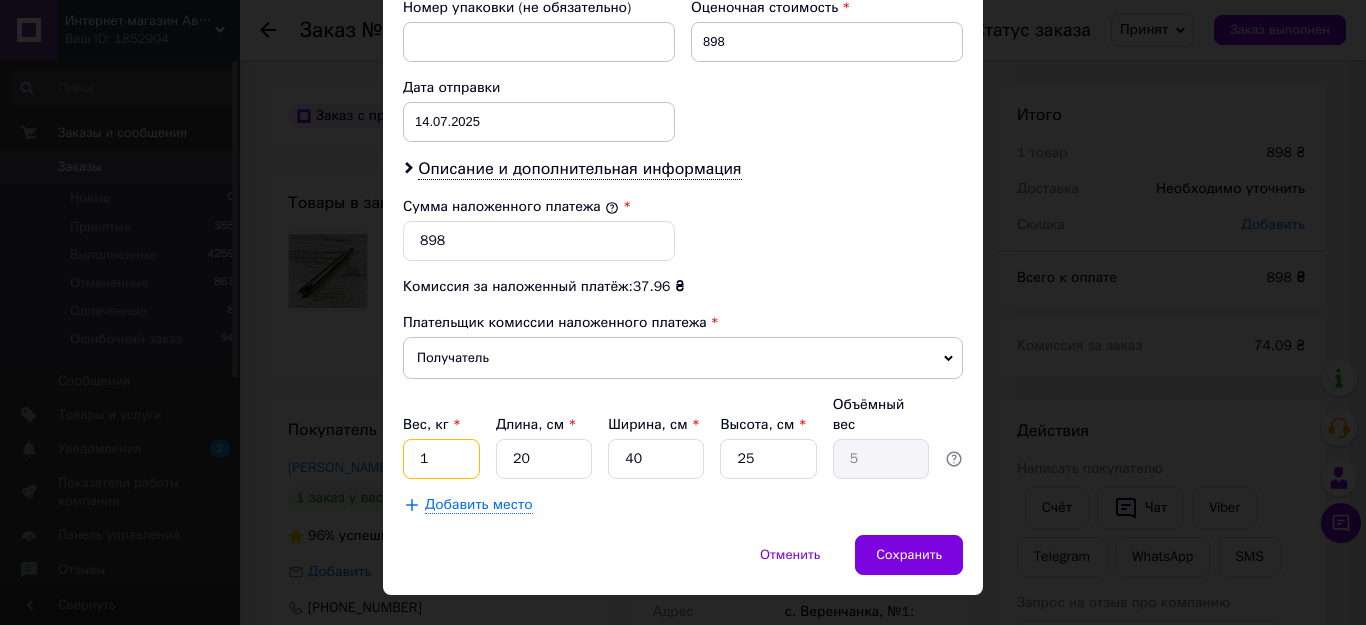 type on "1" 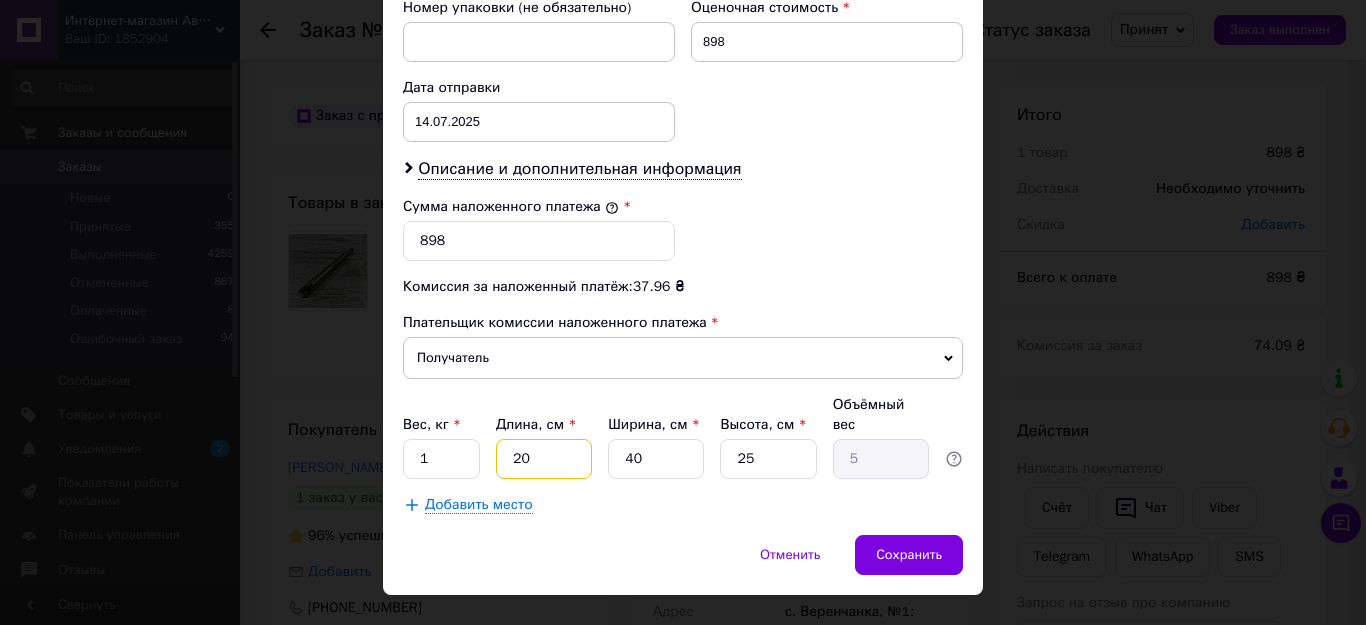 drag, startPoint x: 533, startPoint y: 420, endPoint x: 496, endPoint y: 446, distance: 45.221676 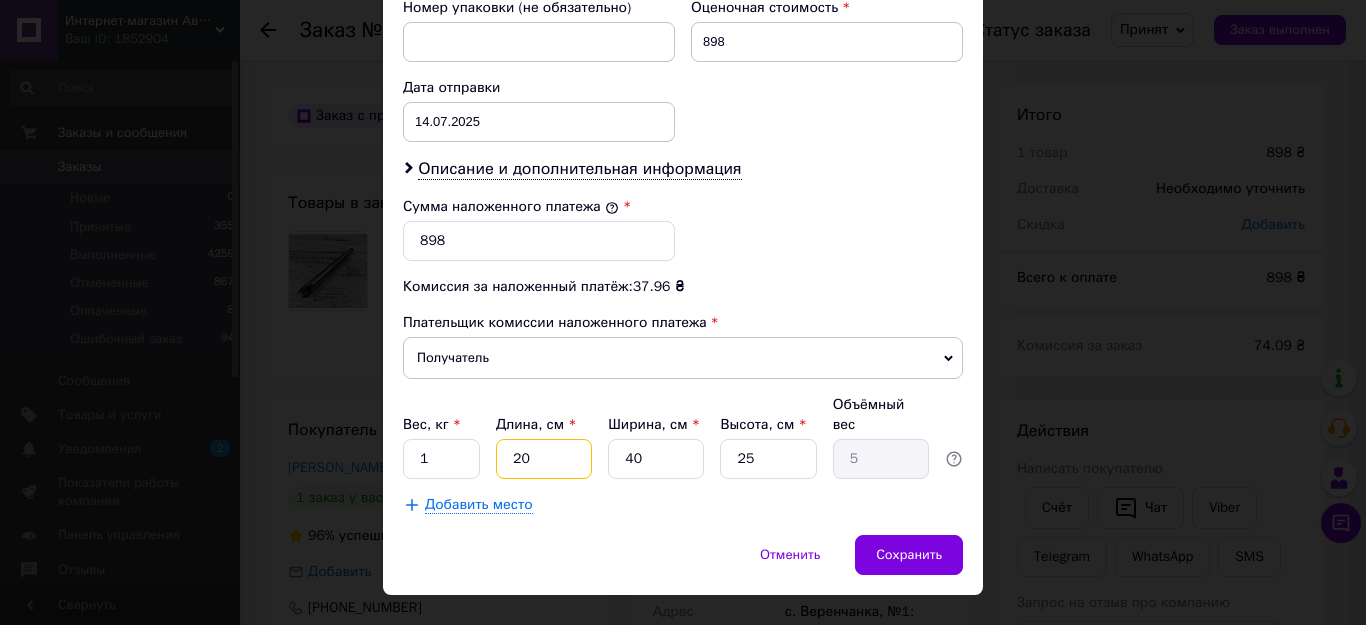 type on "2" 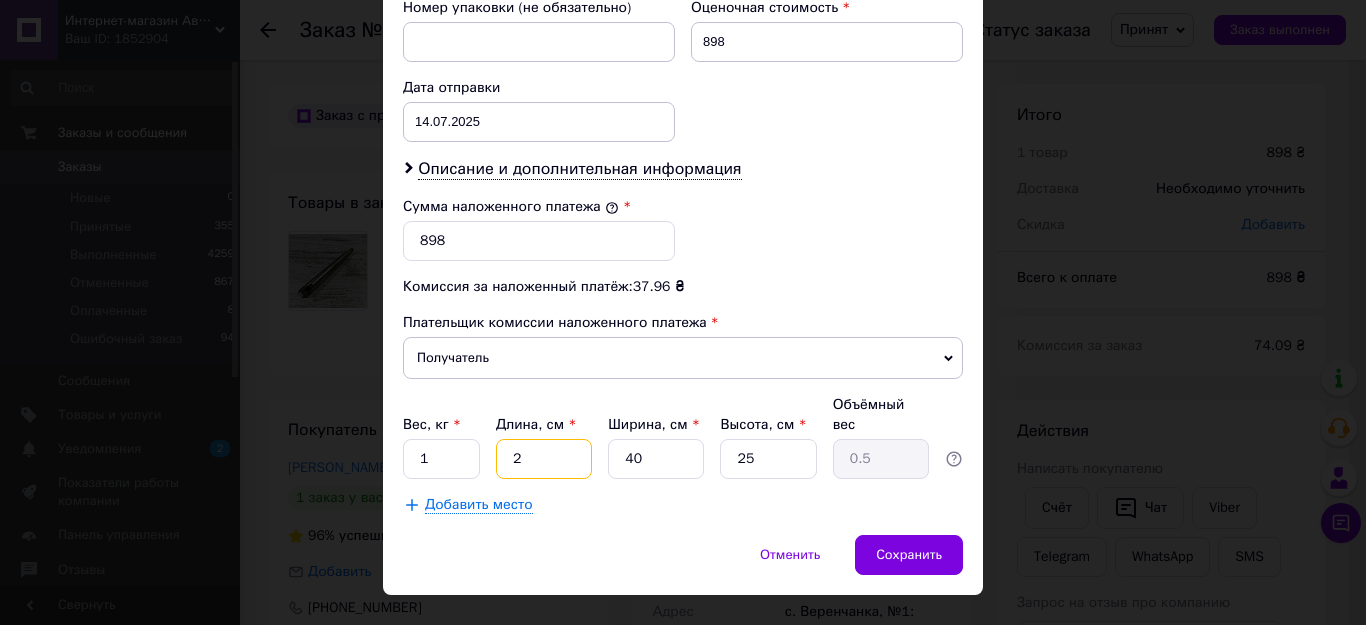 type on "27" 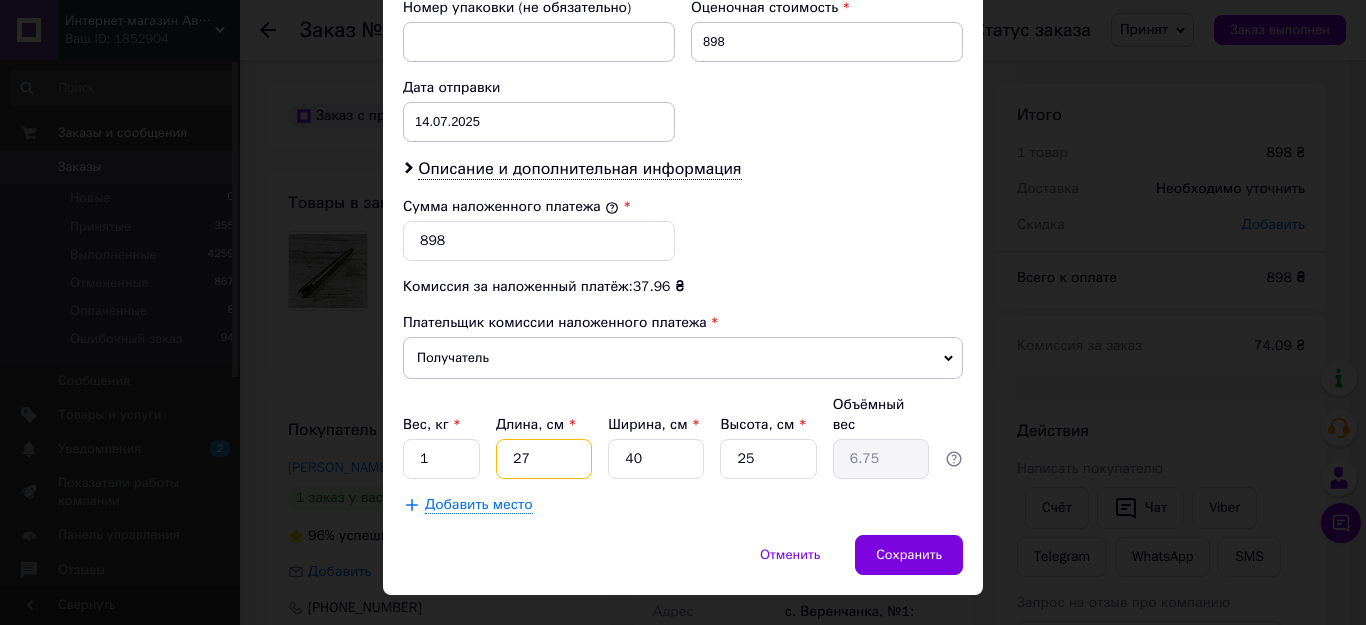 type on "27" 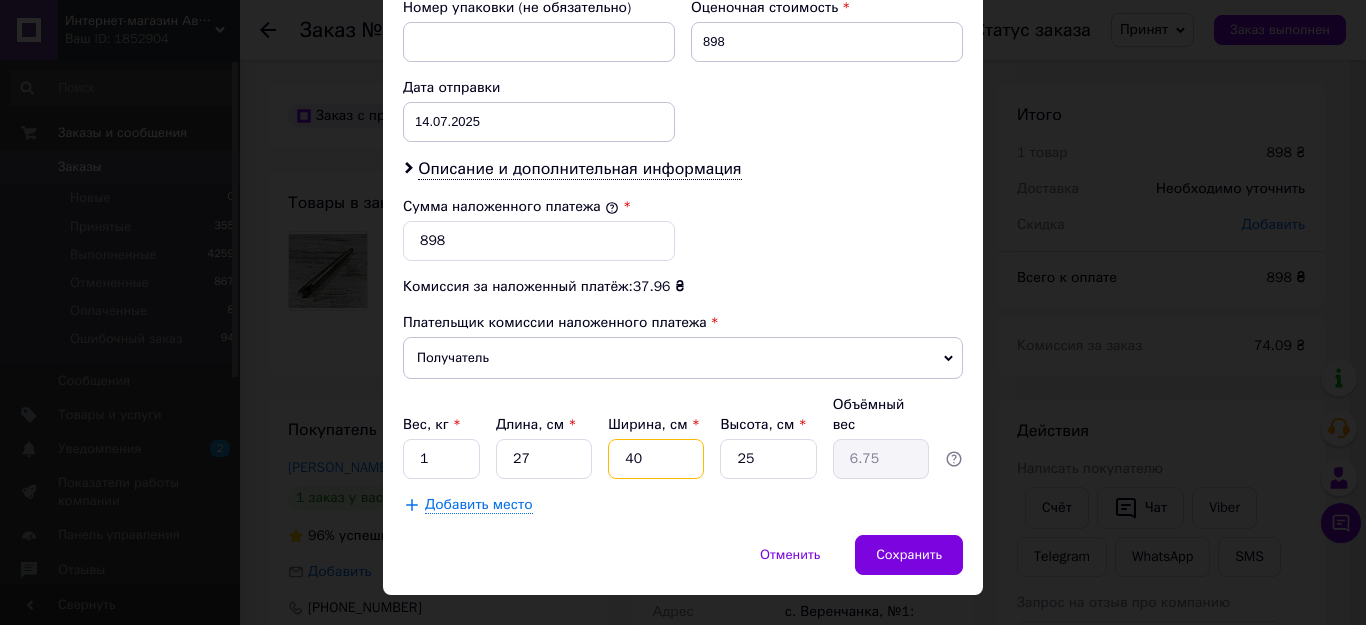 drag, startPoint x: 650, startPoint y: 409, endPoint x: 614, endPoint y: 456, distance: 59.20304 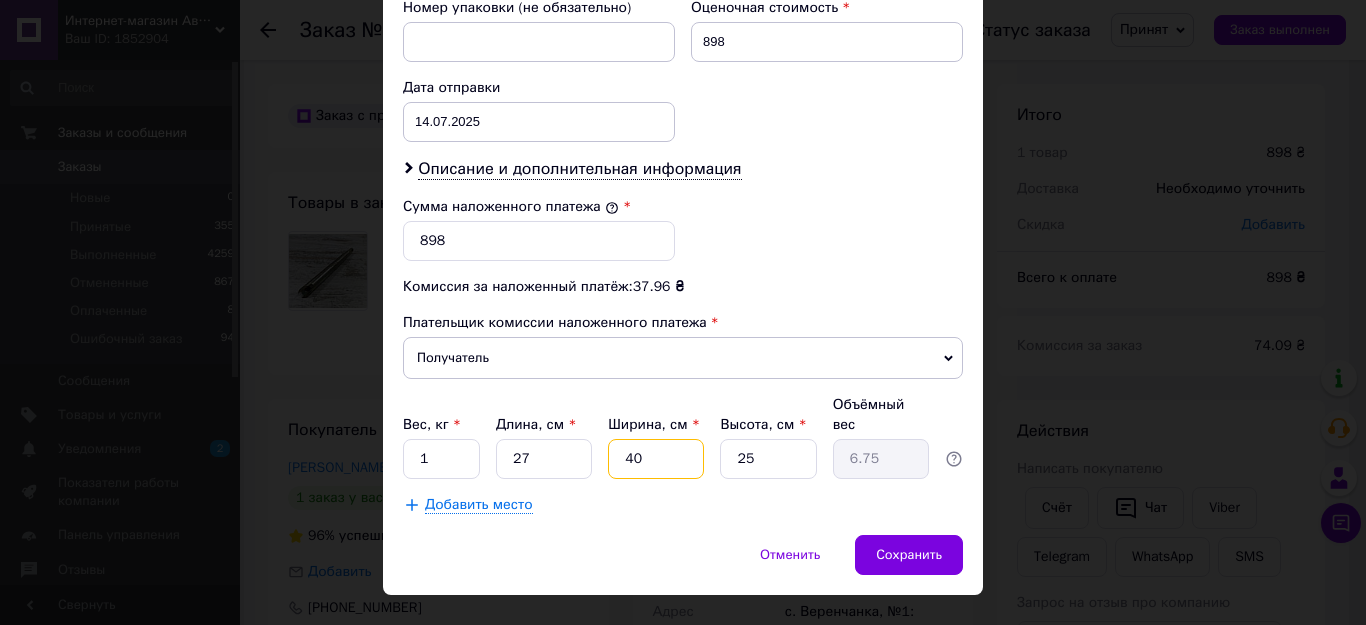 type on "1" 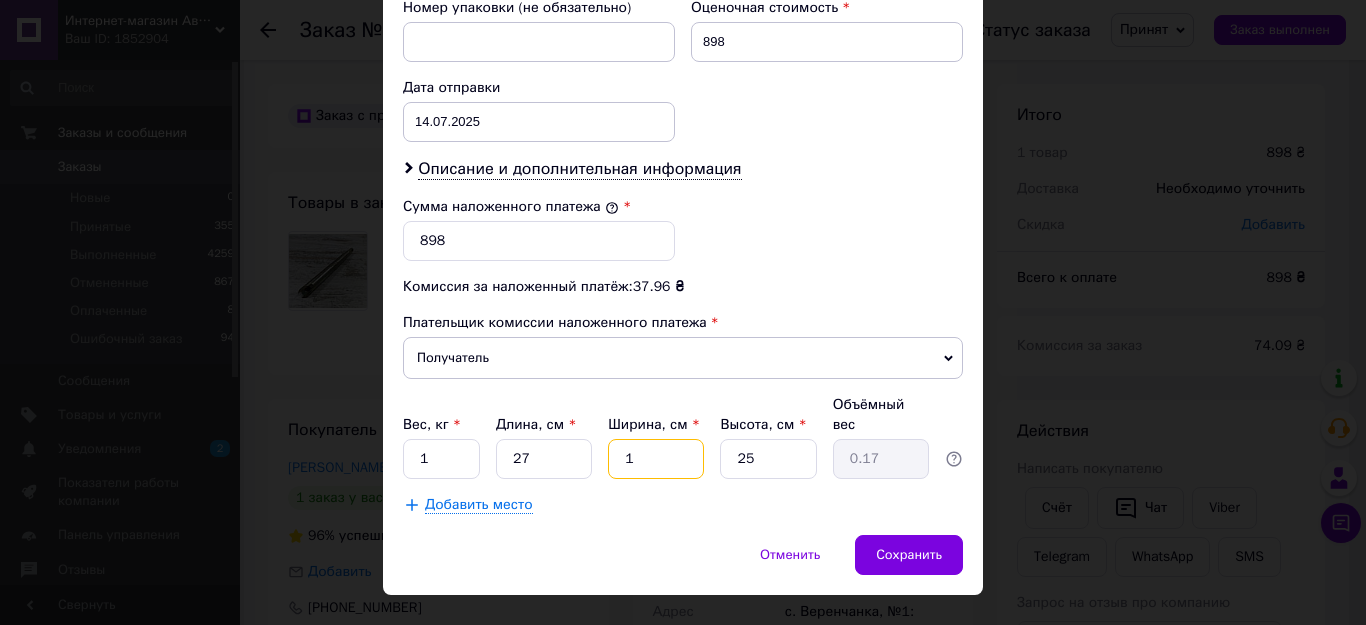 type on "12" 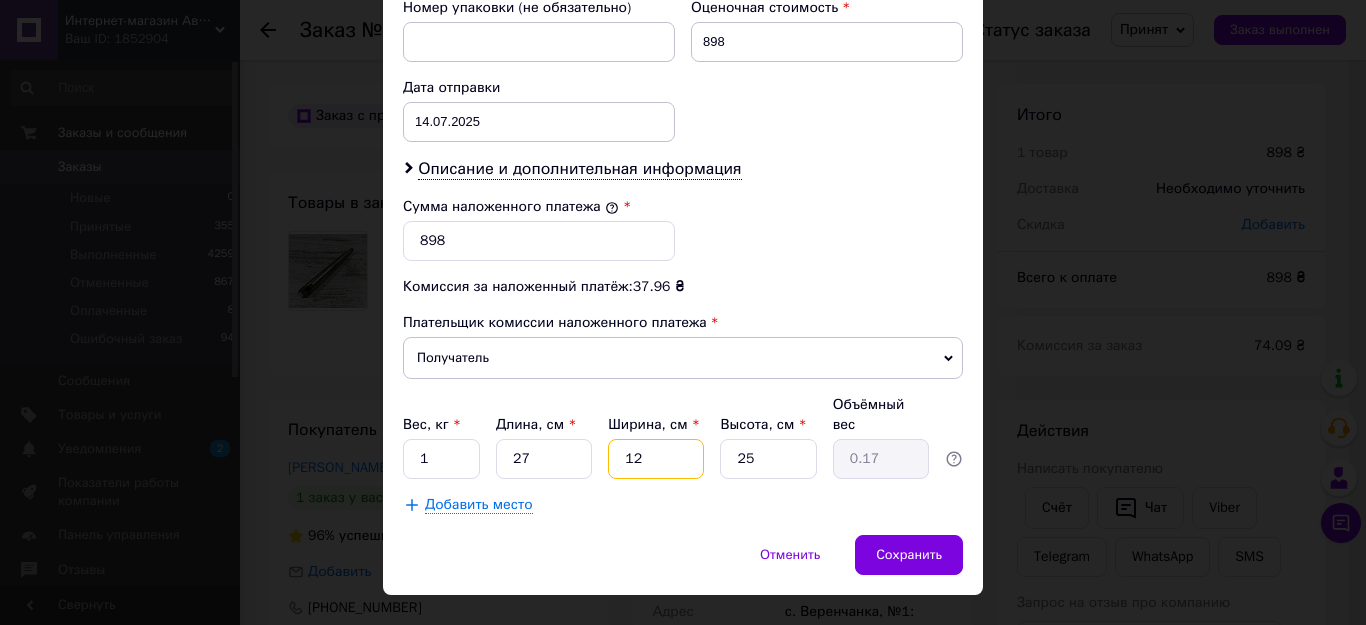 type on "2.03" 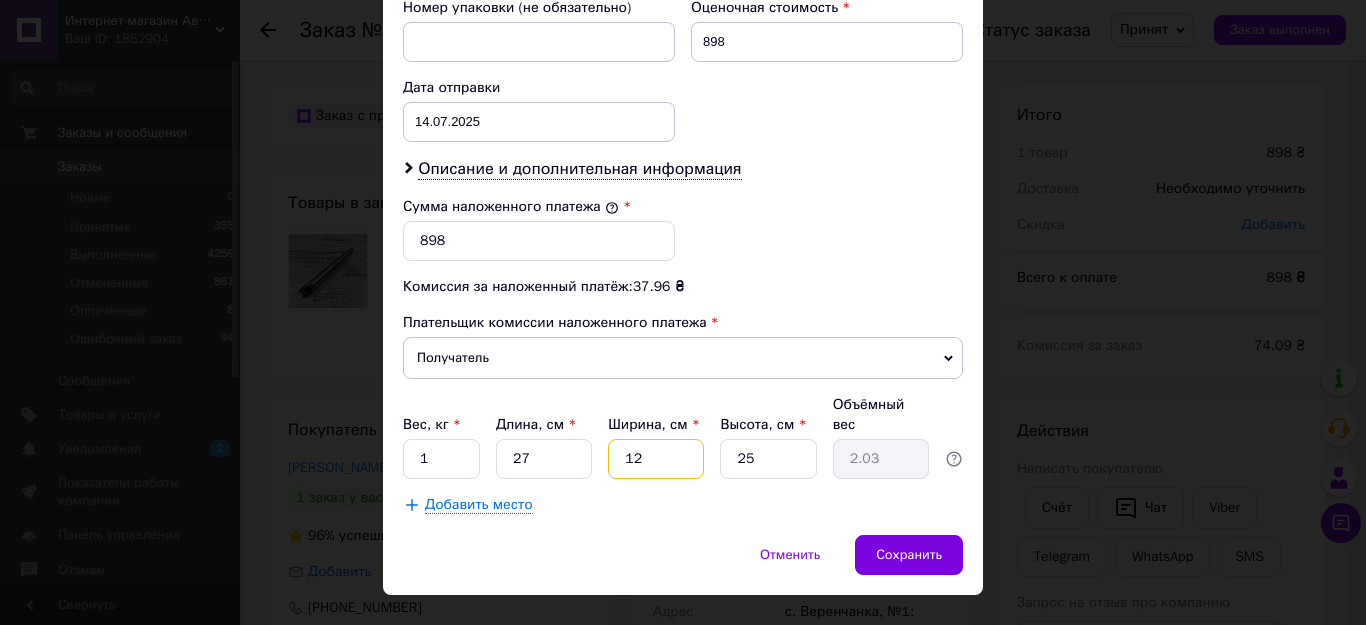 type on "12" 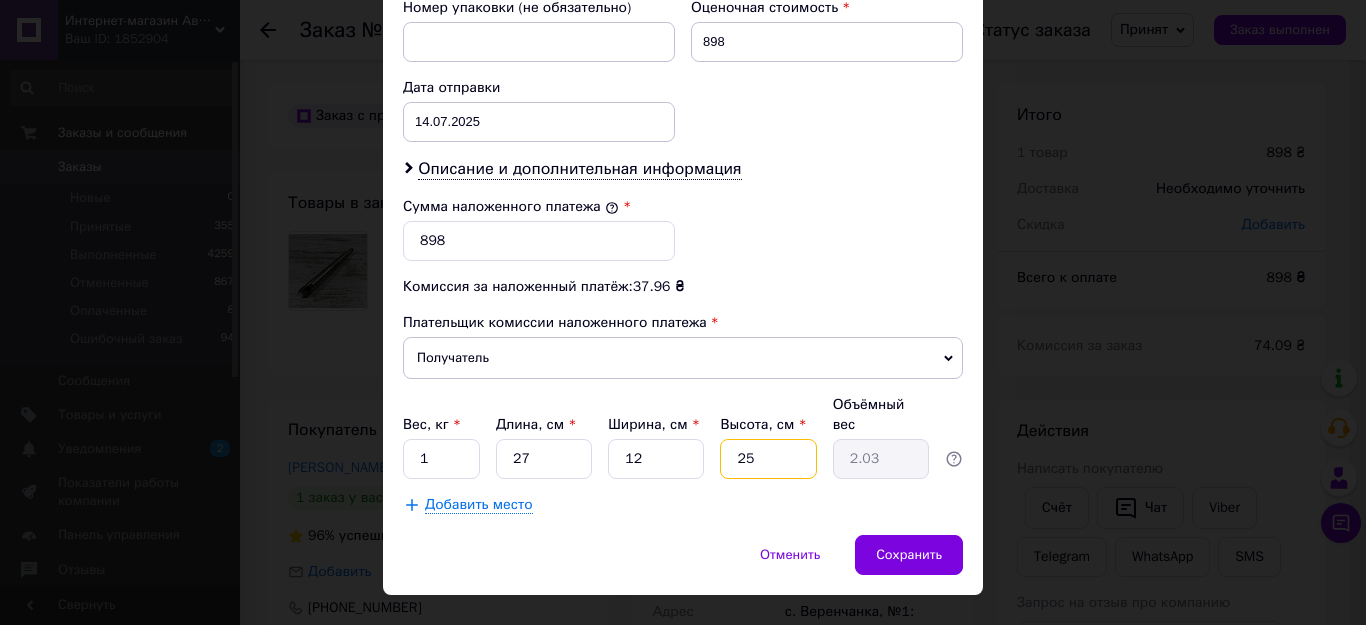 click on "Плательщик Получатель Отправитель Фамилия получателя [PERSON_NAME] Имя получателя Смаглій Отчество получателя Телефон получателя [PHONE_NUMBER] Тип доставки В отделении Курьером В почтомате Город с. Веренчанка Отделение №1: [STREET_ADDRESS][PERSON_NAME] Место отправки м. [GEOGRAPHIC_DATA] ([GEOGRAPHIC_DATA].): №4 (до 30 кг): вул. [PERSON_NAME][STREET_ADDRESS] а смт. [GEOGRAPHIC_DATA] ([GEOGRAPHIC_DATA], [GEOGRAPHIC_DATA].): №1: вул. [PERSON_NAME][STREET_ADDRESS] Дніпро: №1: вул. [STREET_ADDRESS] [GEOGRAPHIC_DATA]: №1: вул. Бородавки, 32 Добавить еще место отправки Тип посылки Груз Документы Номер упаковки (не обязательно) Оценочная стоимость 898 < > <" at bounding box center (683, -78) 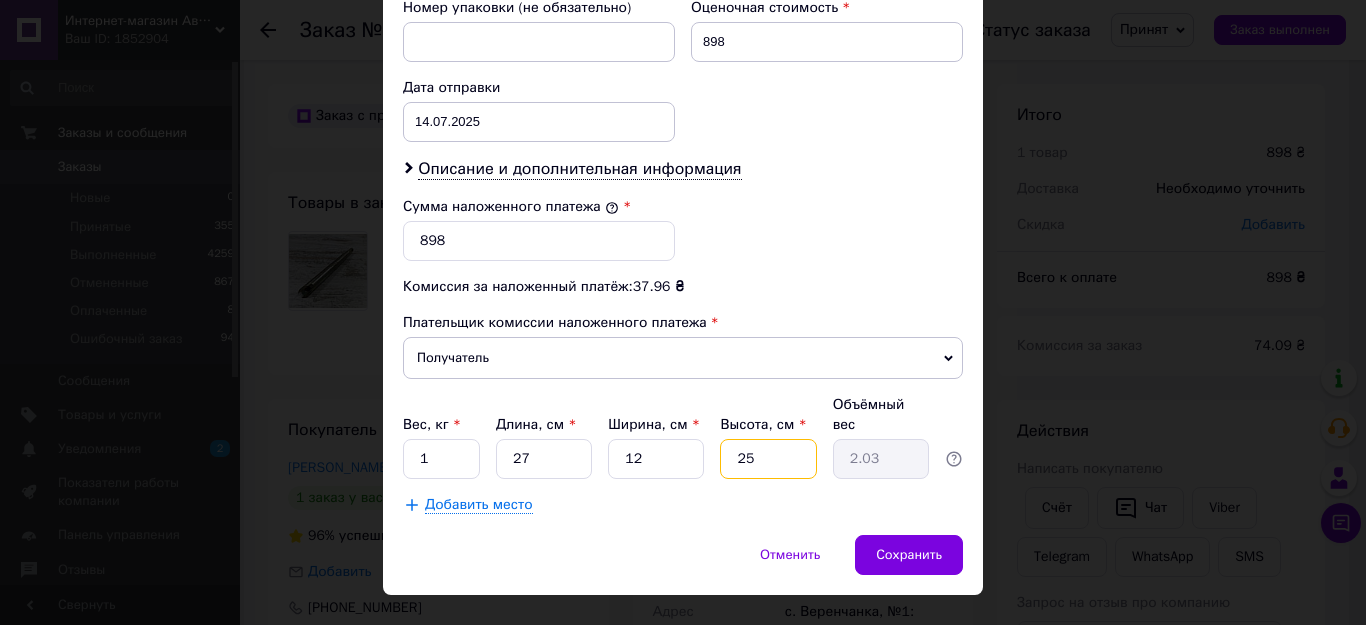 type on "7" 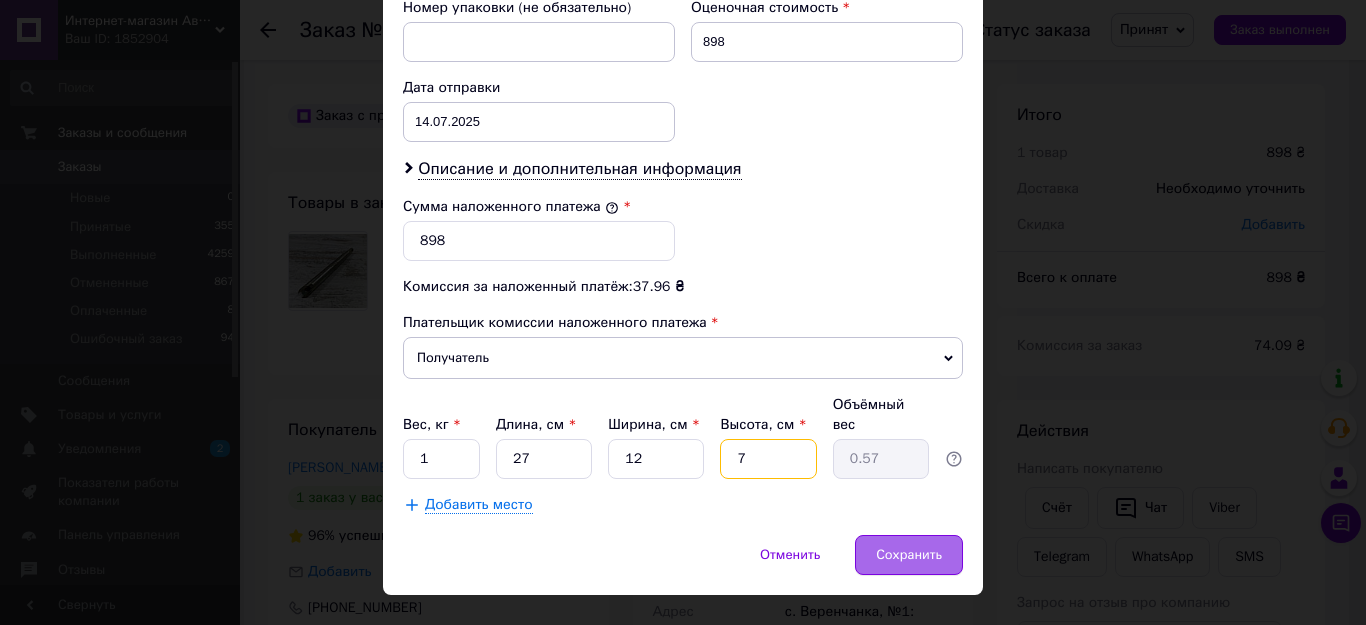 type on "7" 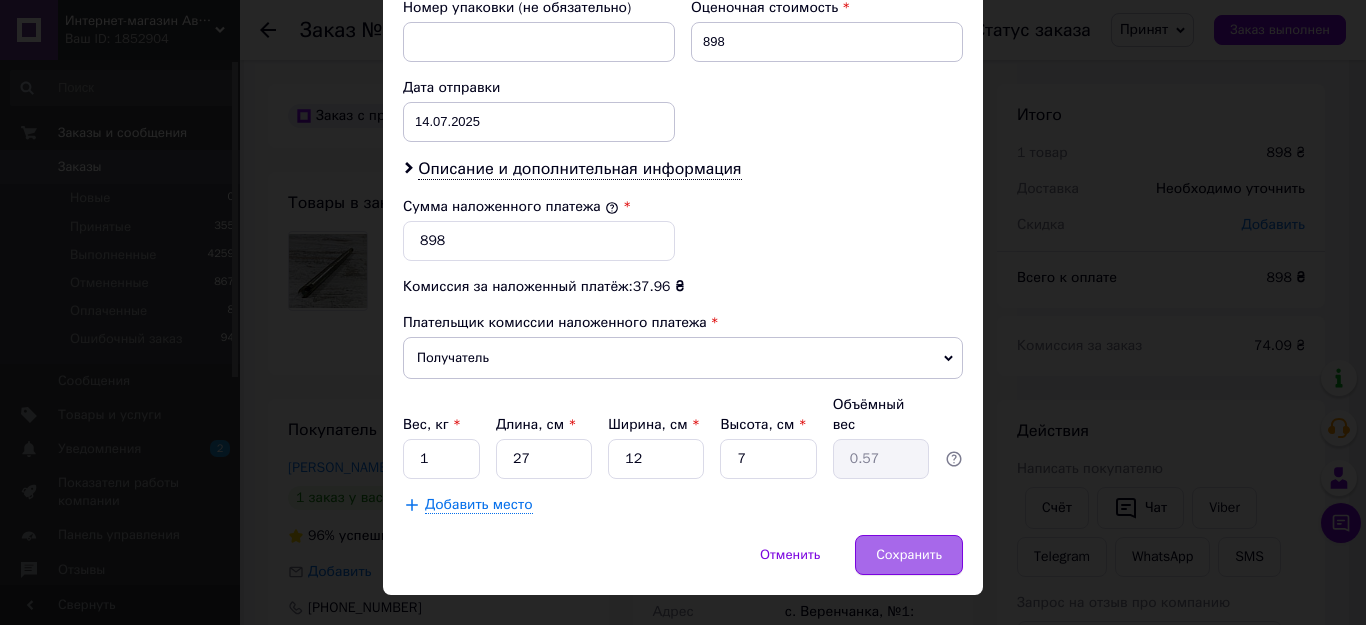 click on "Сохранить" at bounding box center (909, 555) 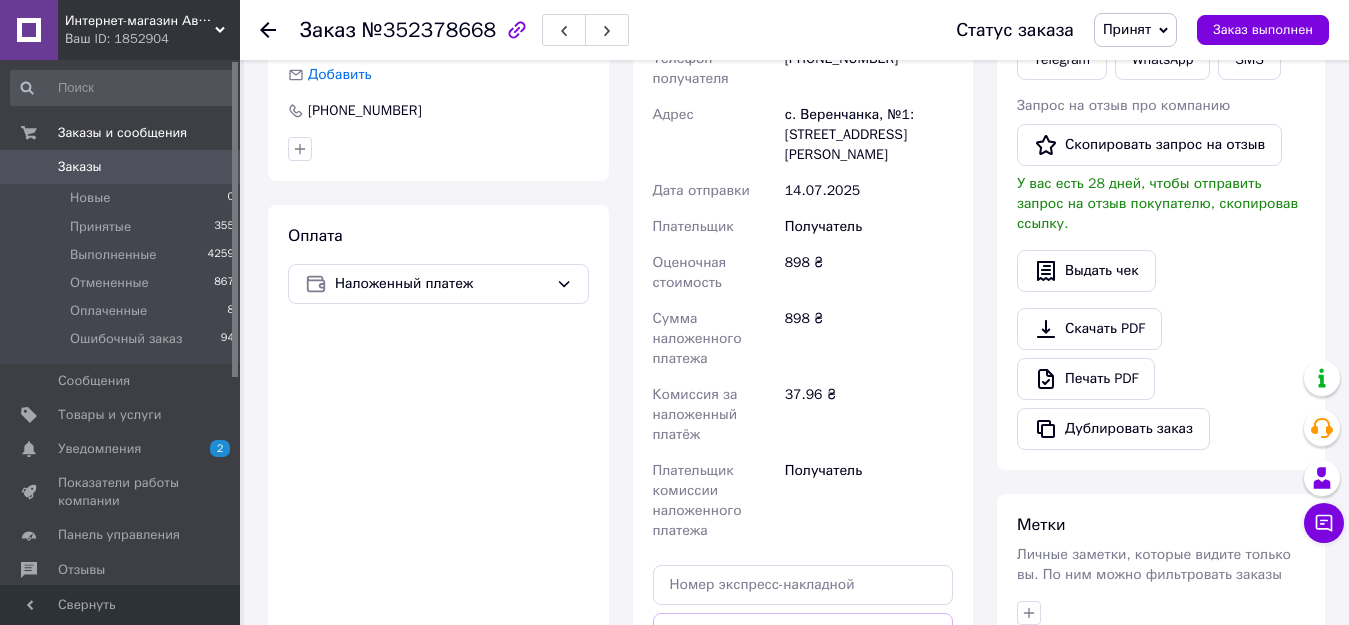 scroll, scrollTop: 700, scrollLeft: 0, axis: vertical 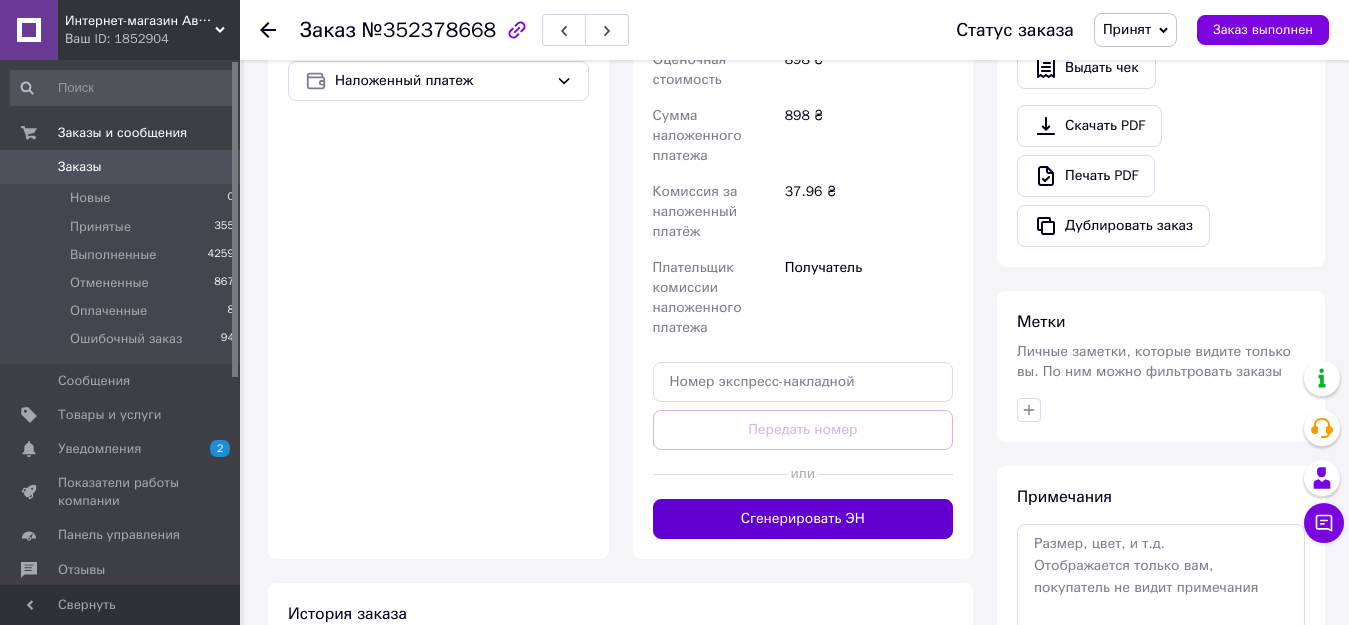click on "Сгенерировать ЭН" at bounding box center [803, 519] 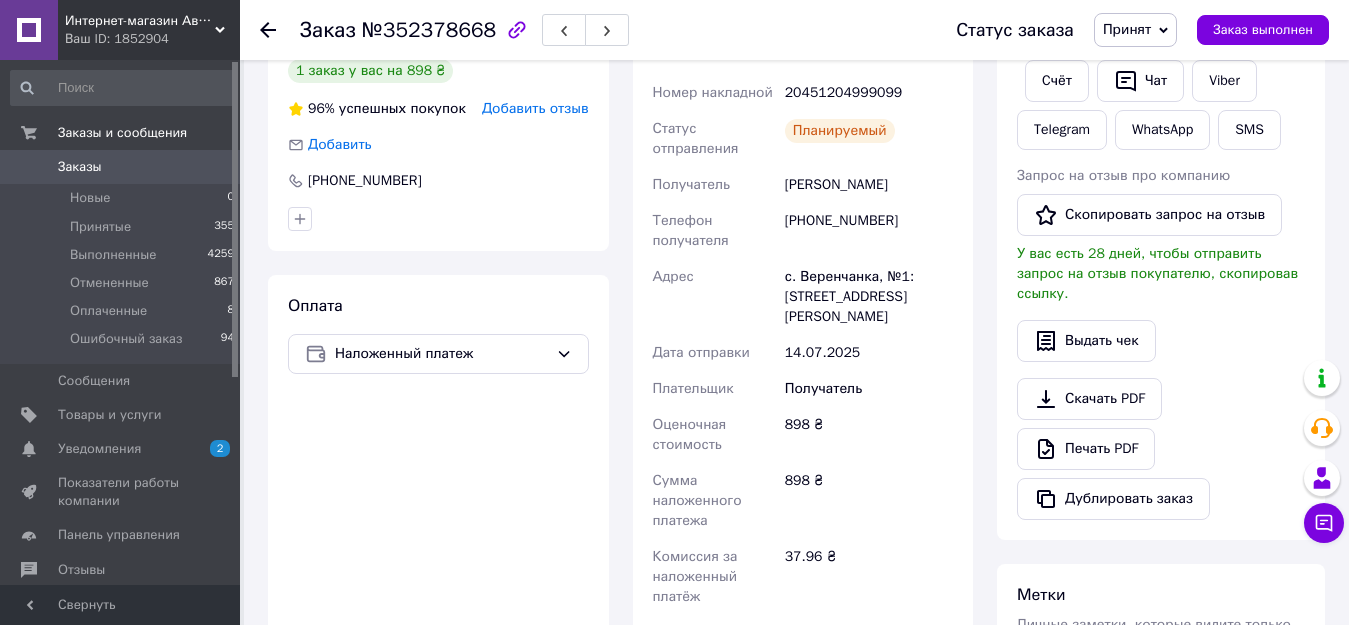 scroll, scrollTop: 400, scrollLeft: 0, axis: vertical 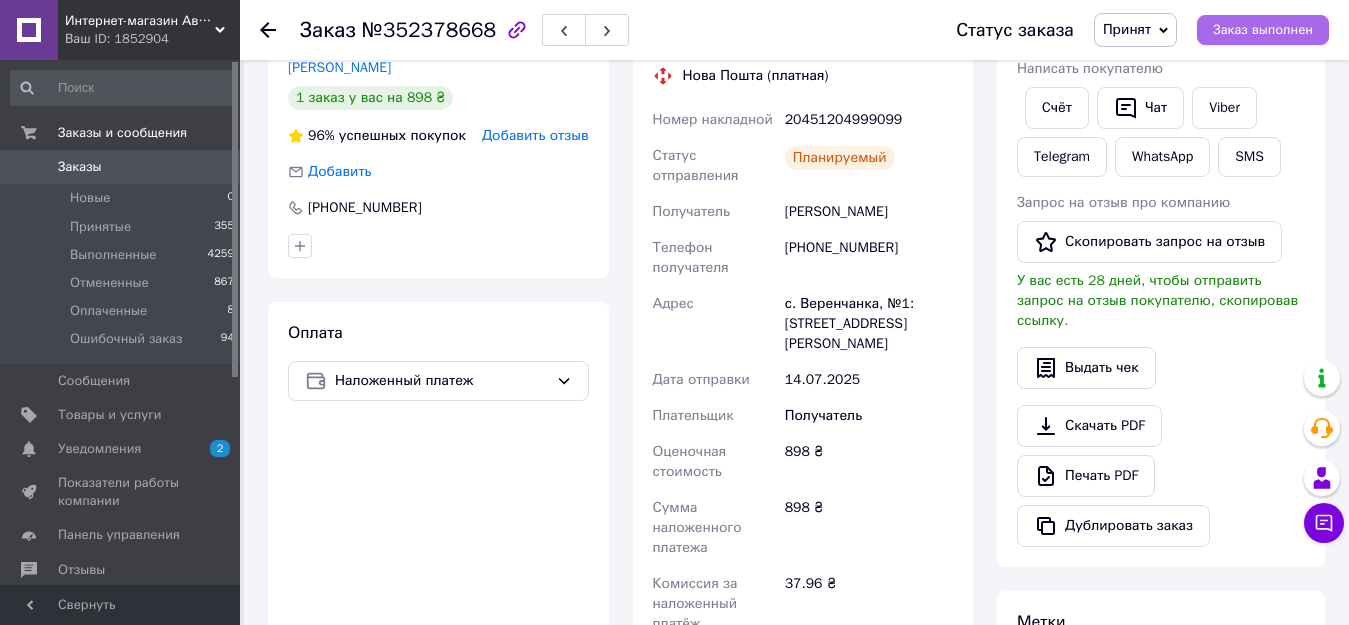 click on "Заказ выполнен" at bounding box center [1263, 30] 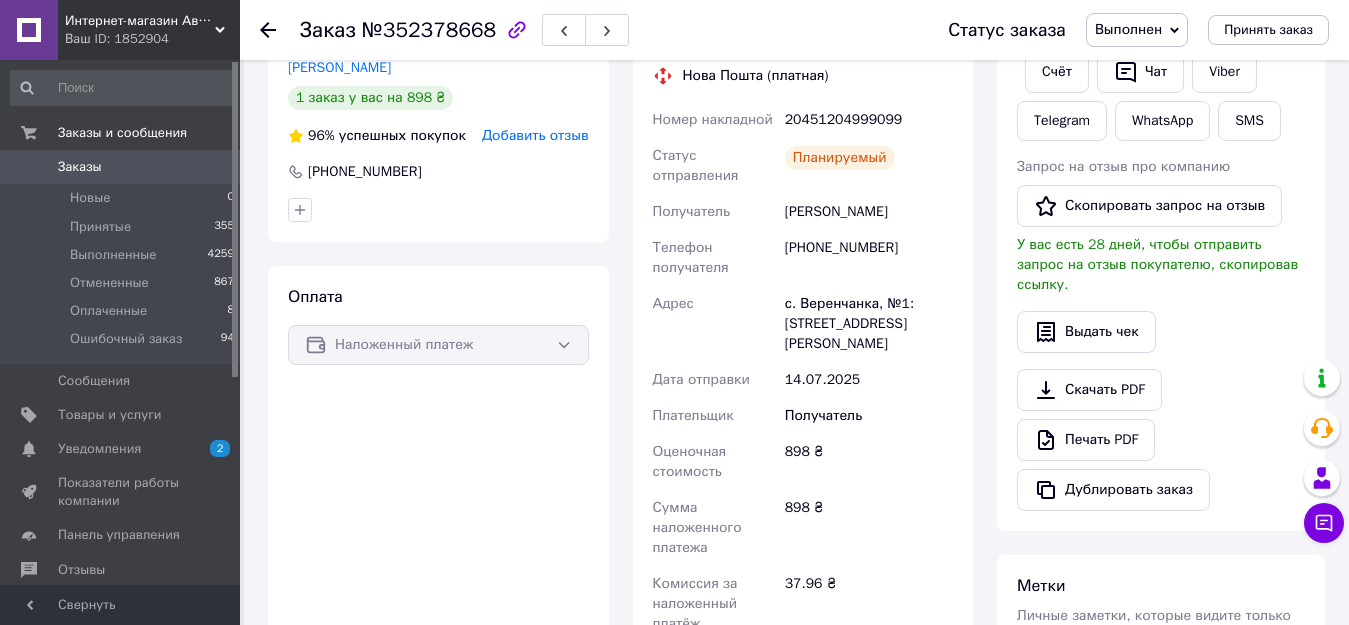 click 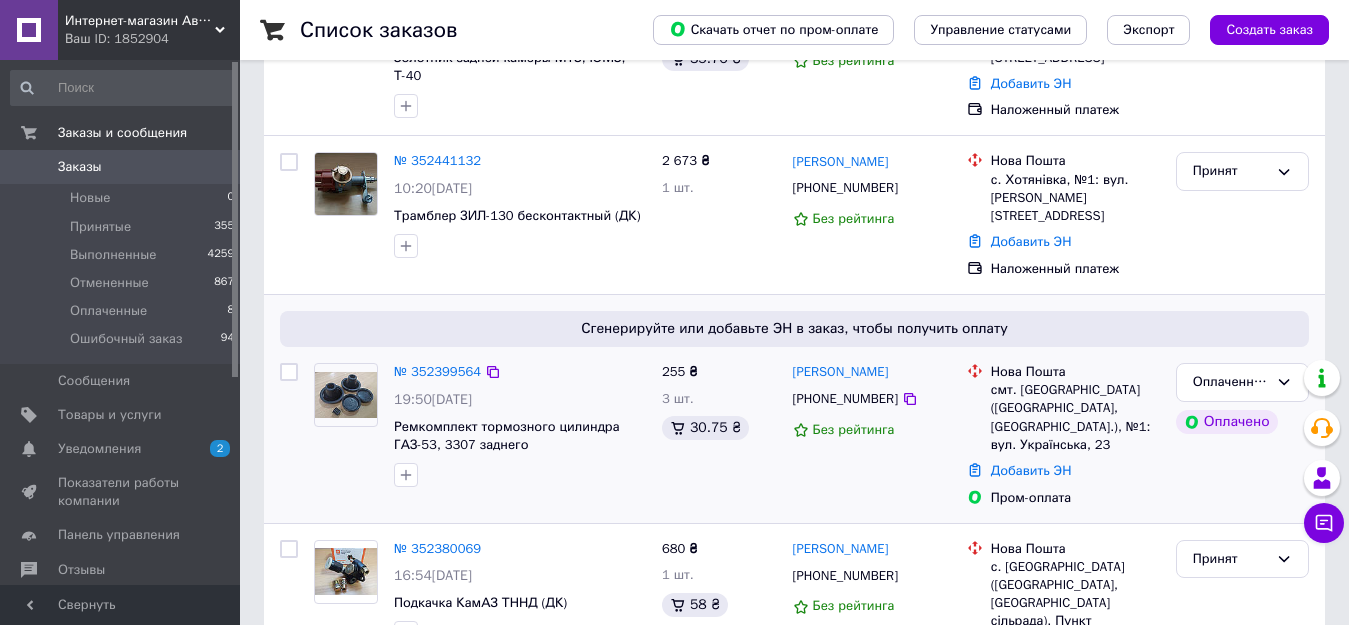 scroll, scrollTop: 400, scrollLeft: 0, axis: vertical 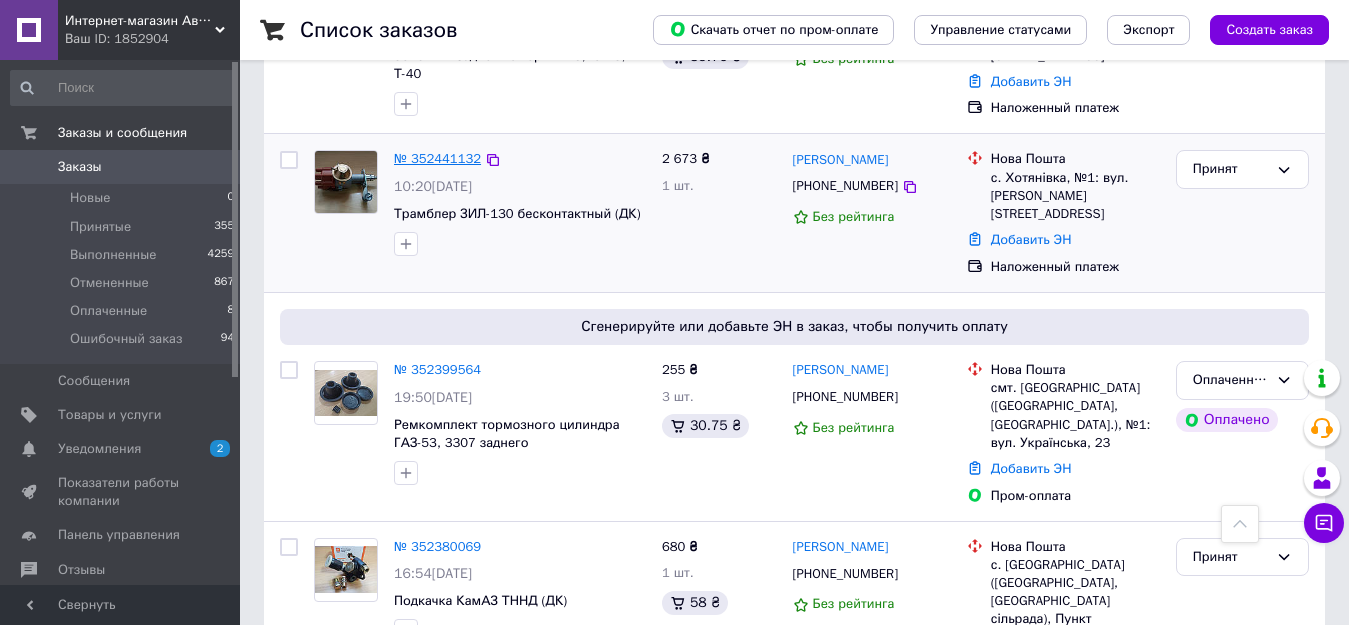 click on "№ 352441132" at bounding box center [437, 158] 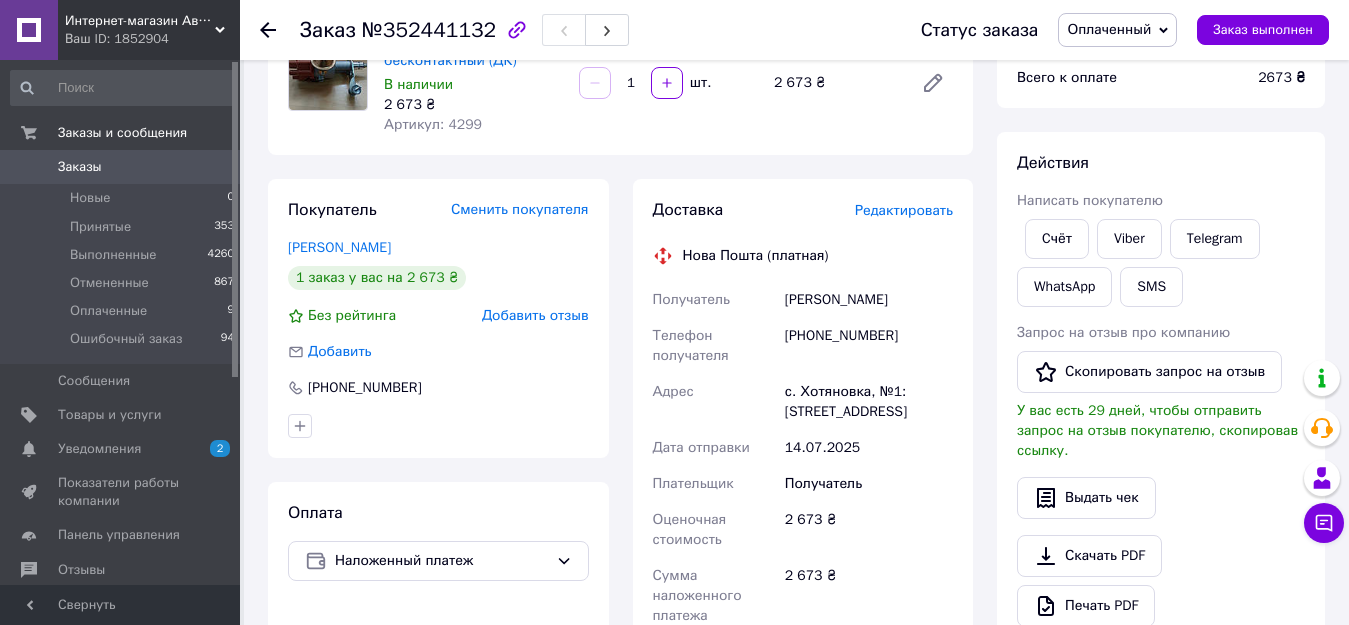 scroll, scrollTop: 100, scrollLeft: 0, axis: vertical 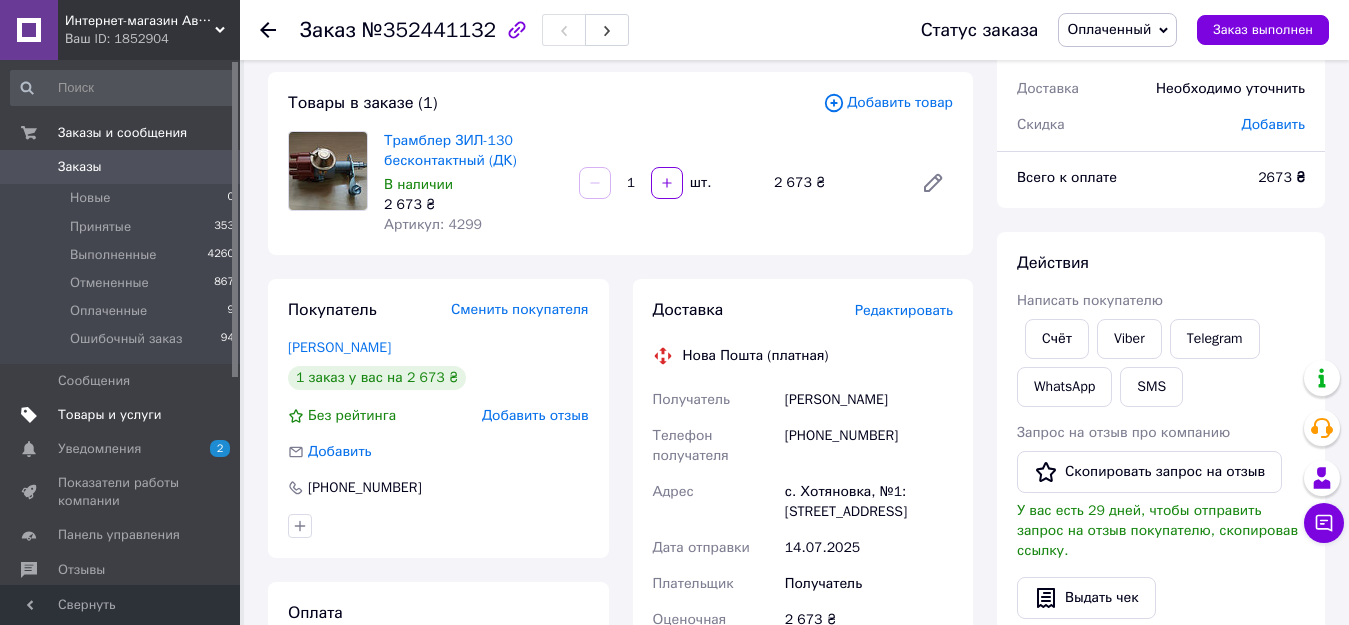 click on "Товары и услуги" at bounding box center (110, 415) 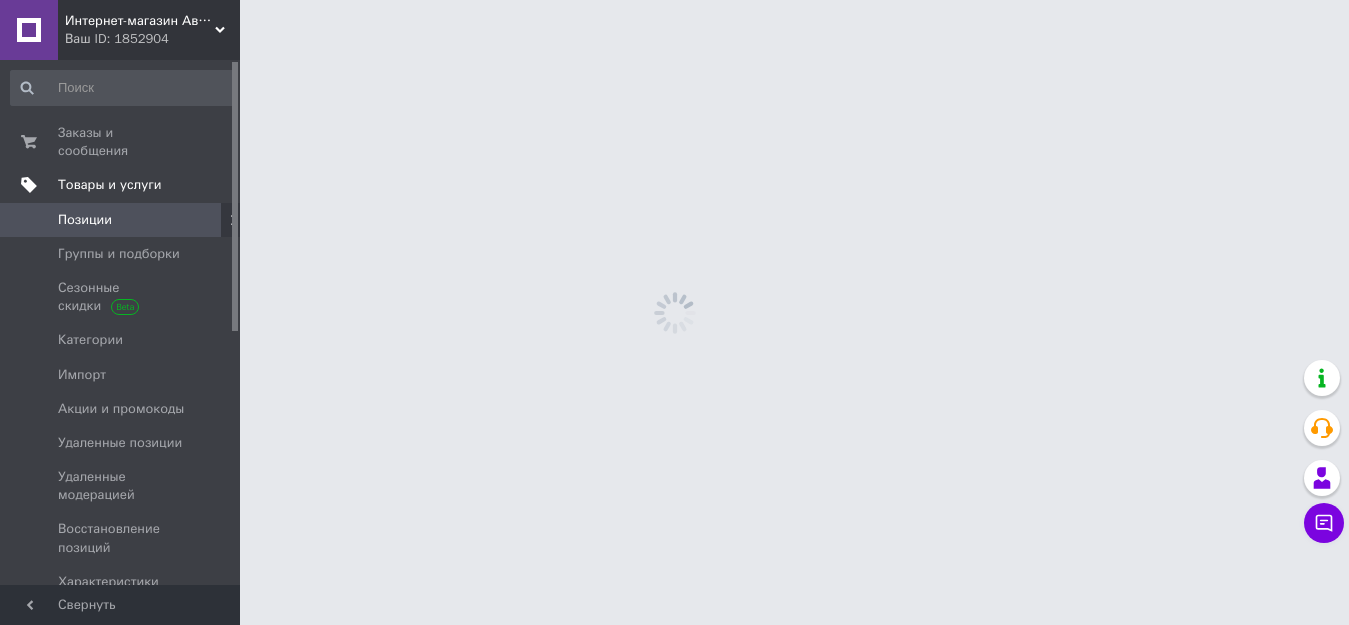 scroll, scrollTop: 0, scrollLeft: 0, axis: both 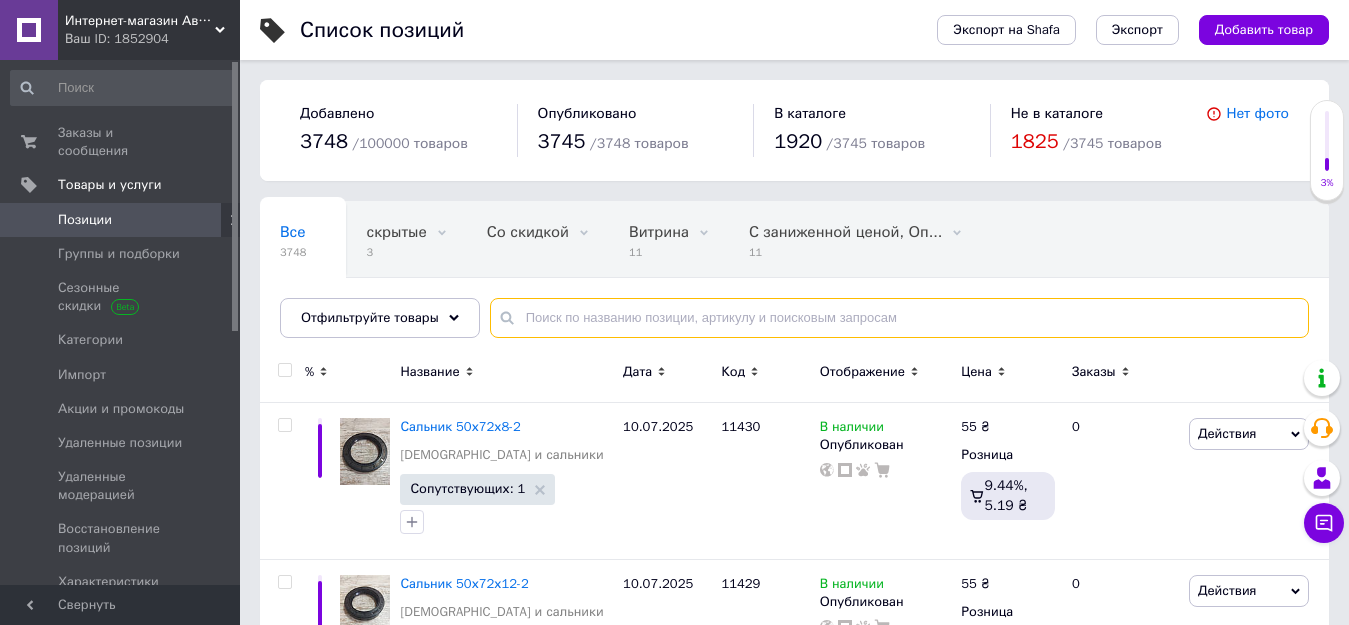 click at bounding box center [899, 318] 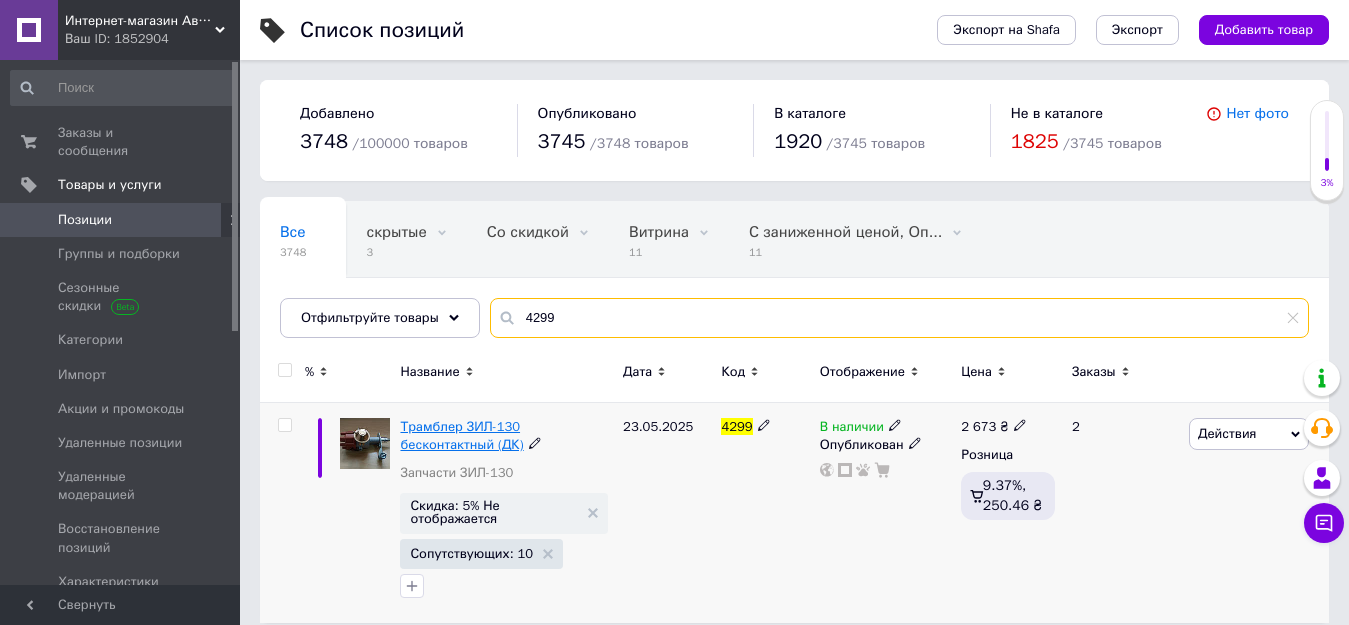type on "4299" 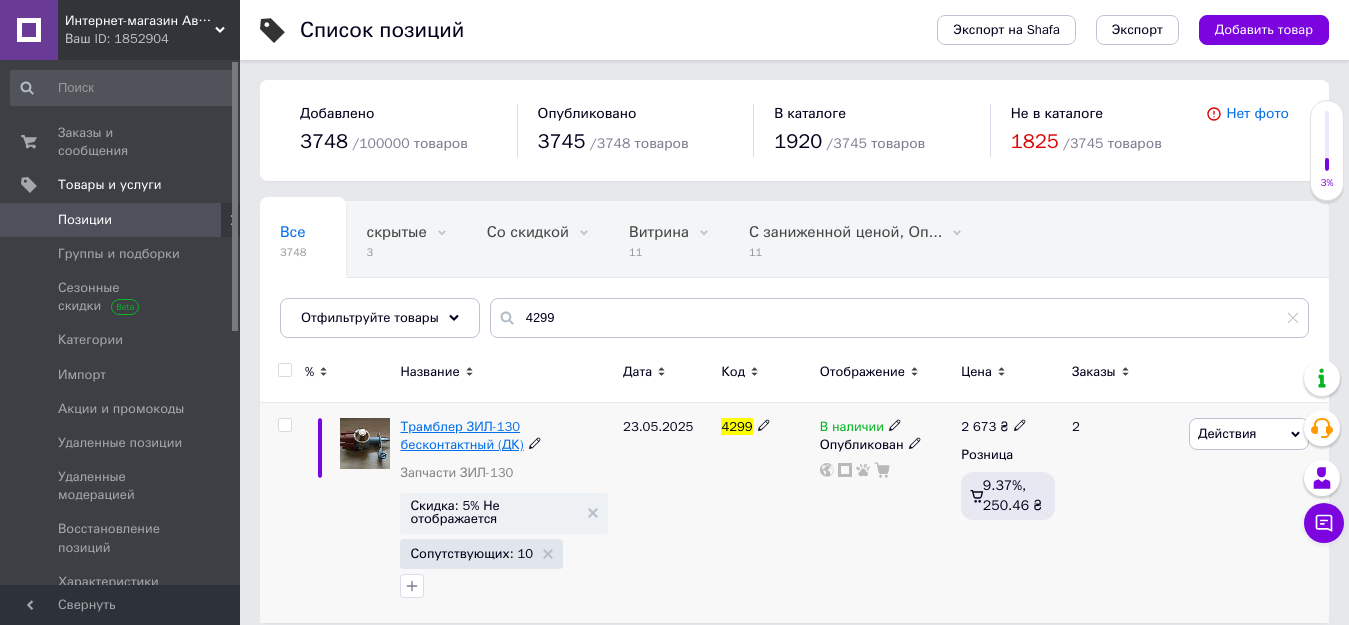 click on "Трамблер ЗИЛ-130 бесконтактный (ДК)" at bounding box center (461, 435) 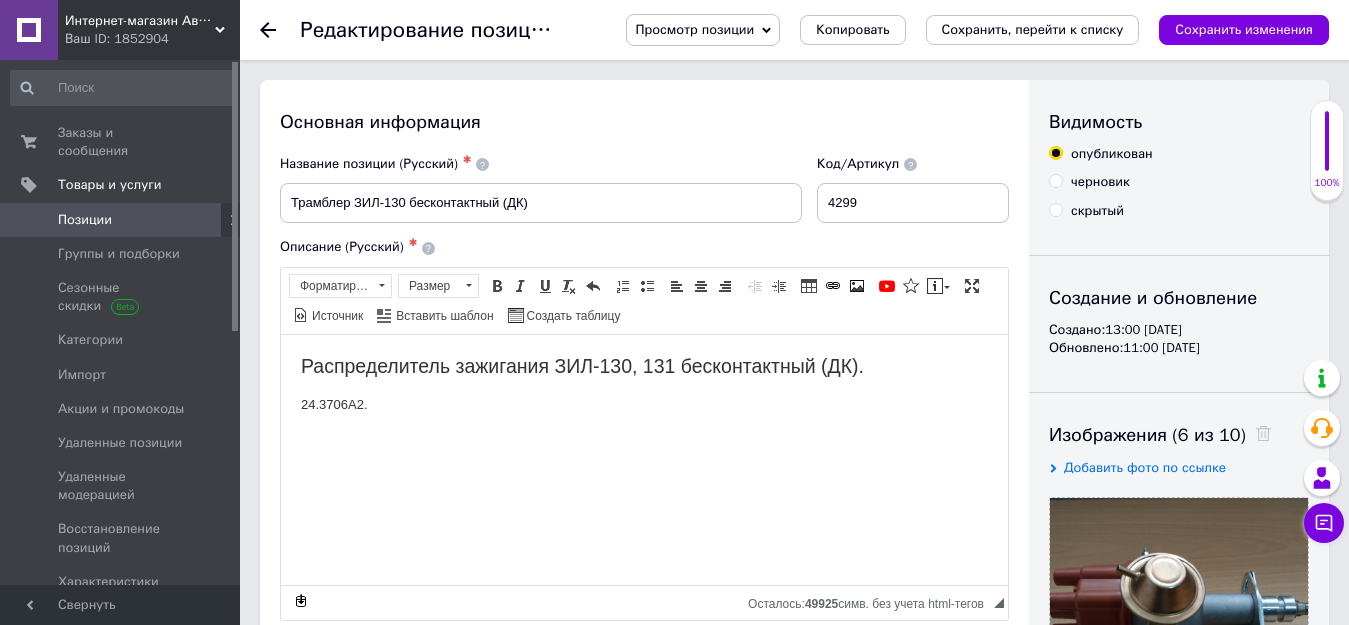 scroll, scrollTop: 0, scrollLeft: 0, axis: both 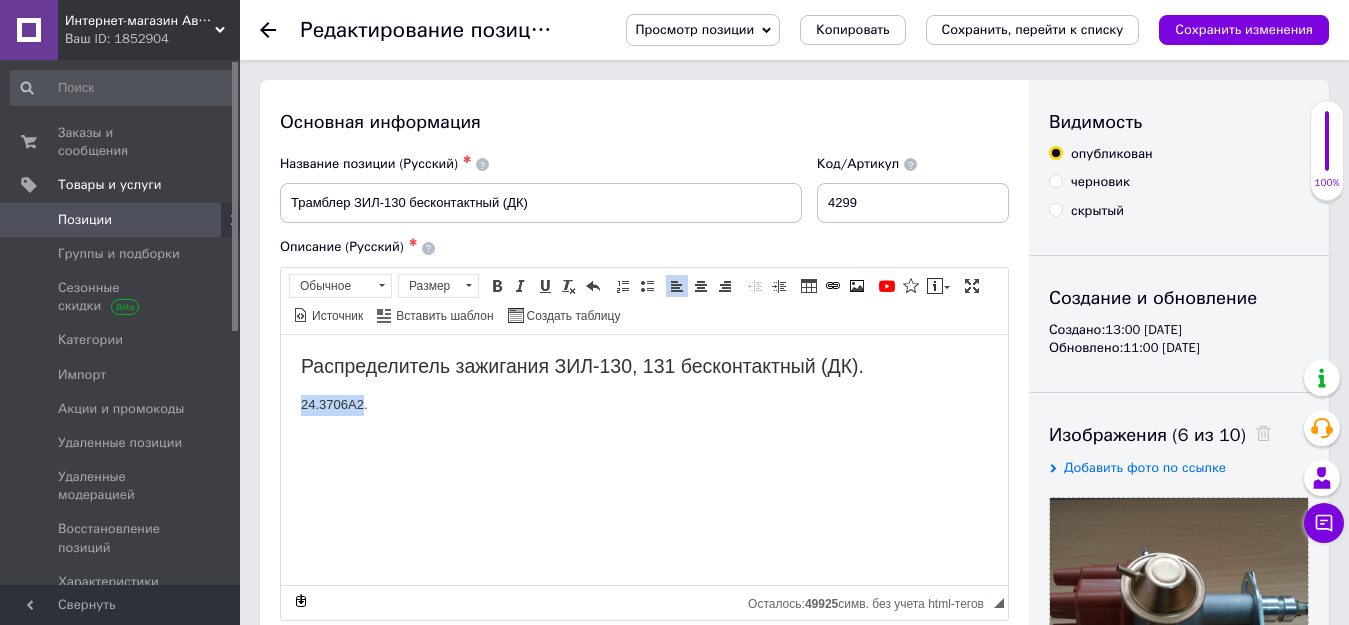 drag, startPoint x: 299, startPoint y: 399, endPoint x: 362, endPoint y: 410, distance: 63.953106 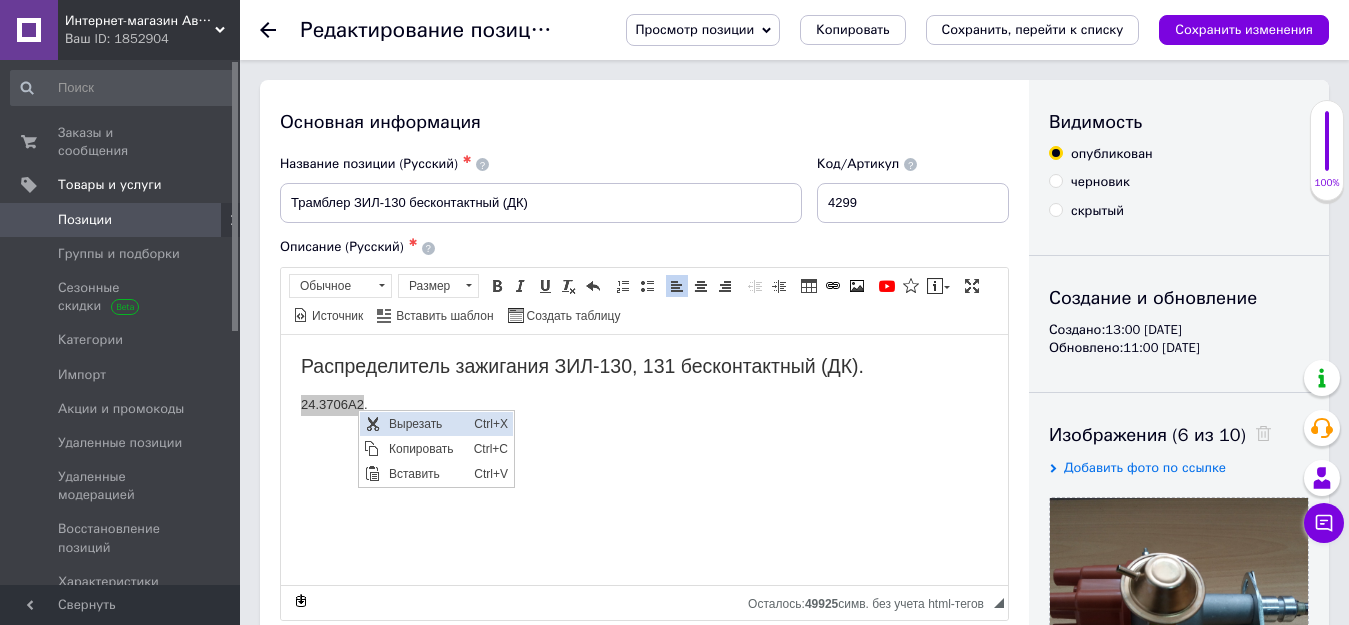 scroll, scrollTop: 0, scrollLeft: 0, axis: both 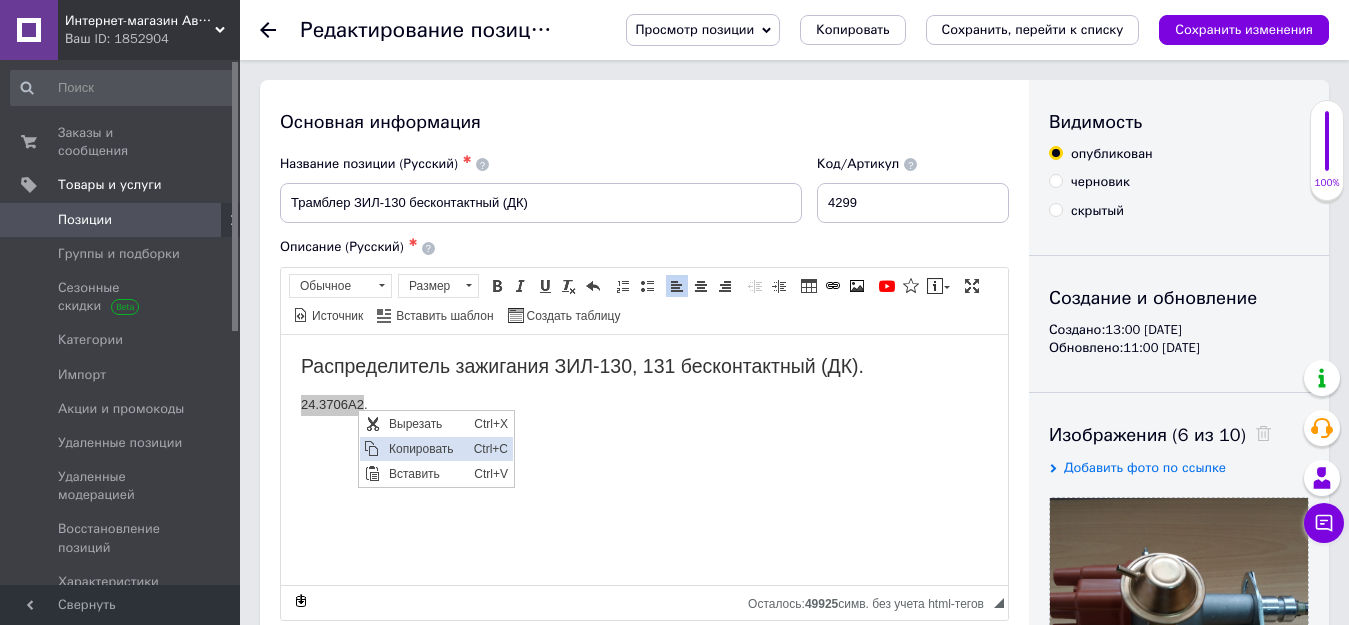 drag, startPoint x: 386, startPoint y: 444, endPoint x: 463, endPoint y: 515, distance: 104.73777 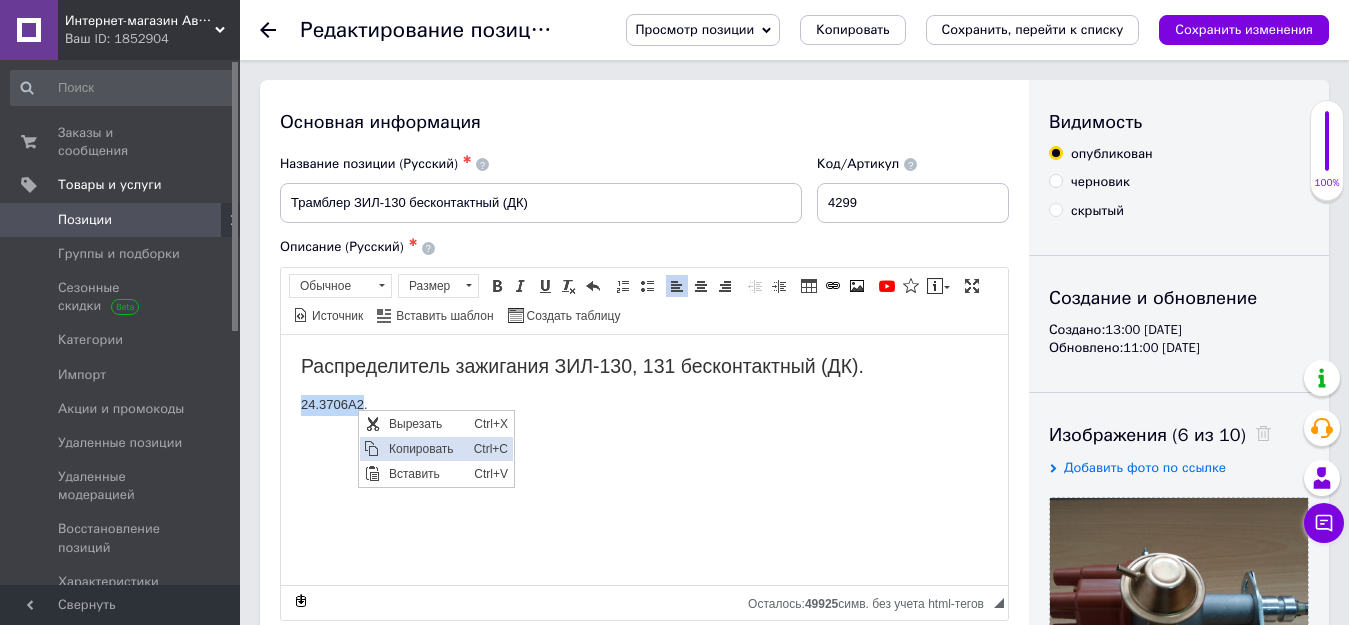 copy on "24.3706А2" 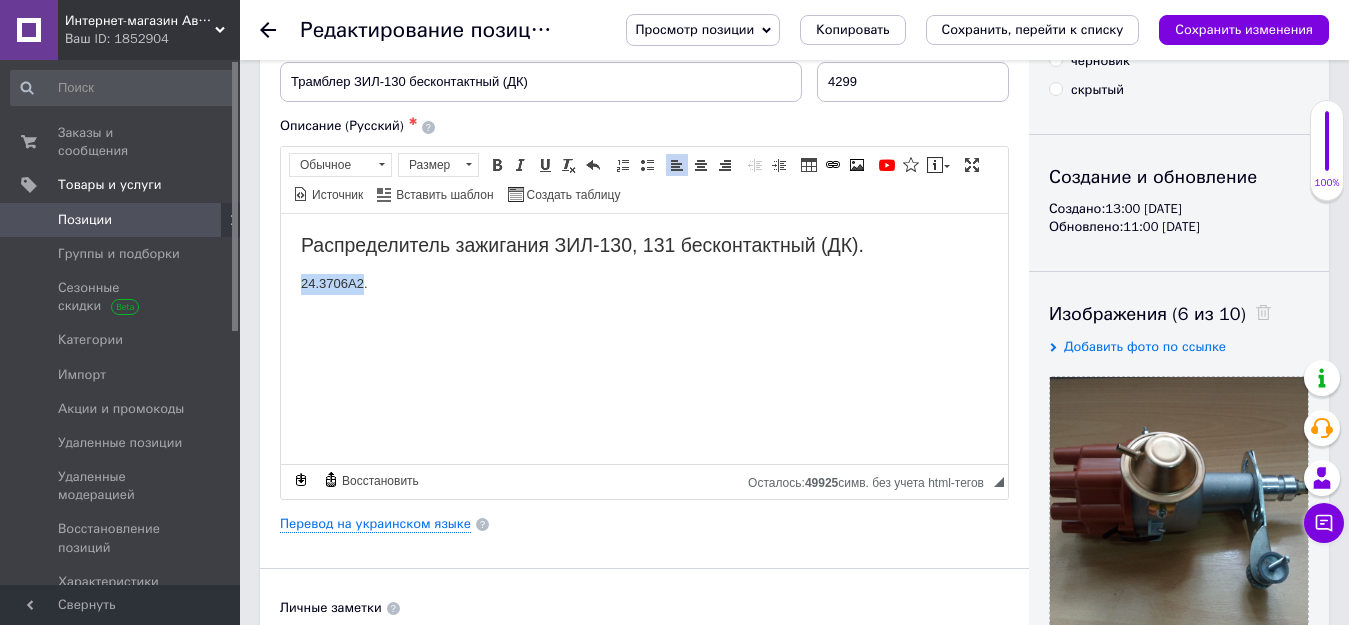 scroll, scrollTop: 0, scrollLeft: 0, axis: both 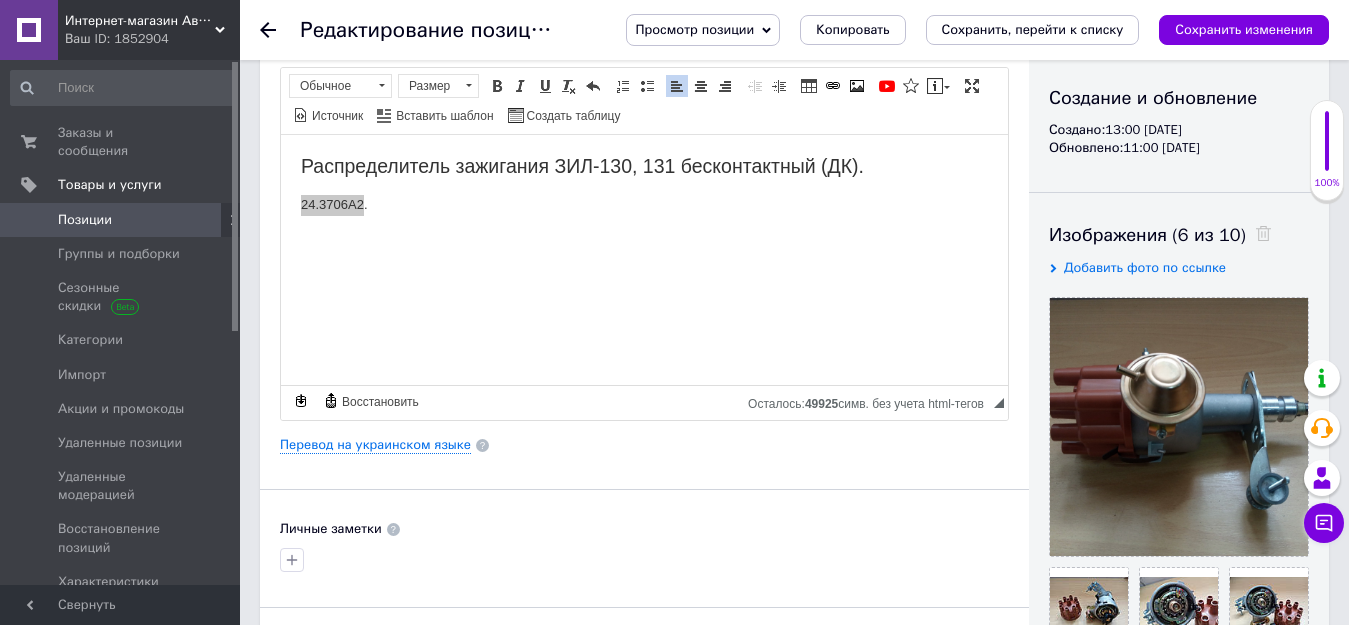click at bounding box center (280, 30) 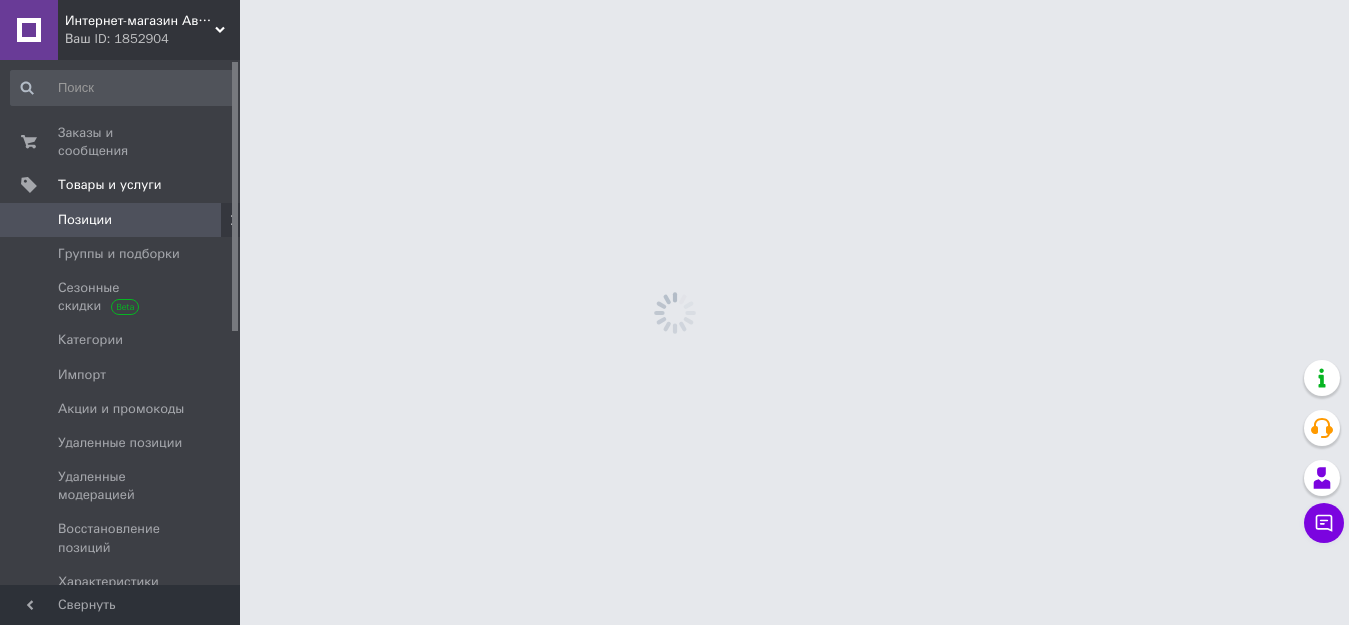 scroll, scrollTop: 0, scrollLeft: 0, axis: both 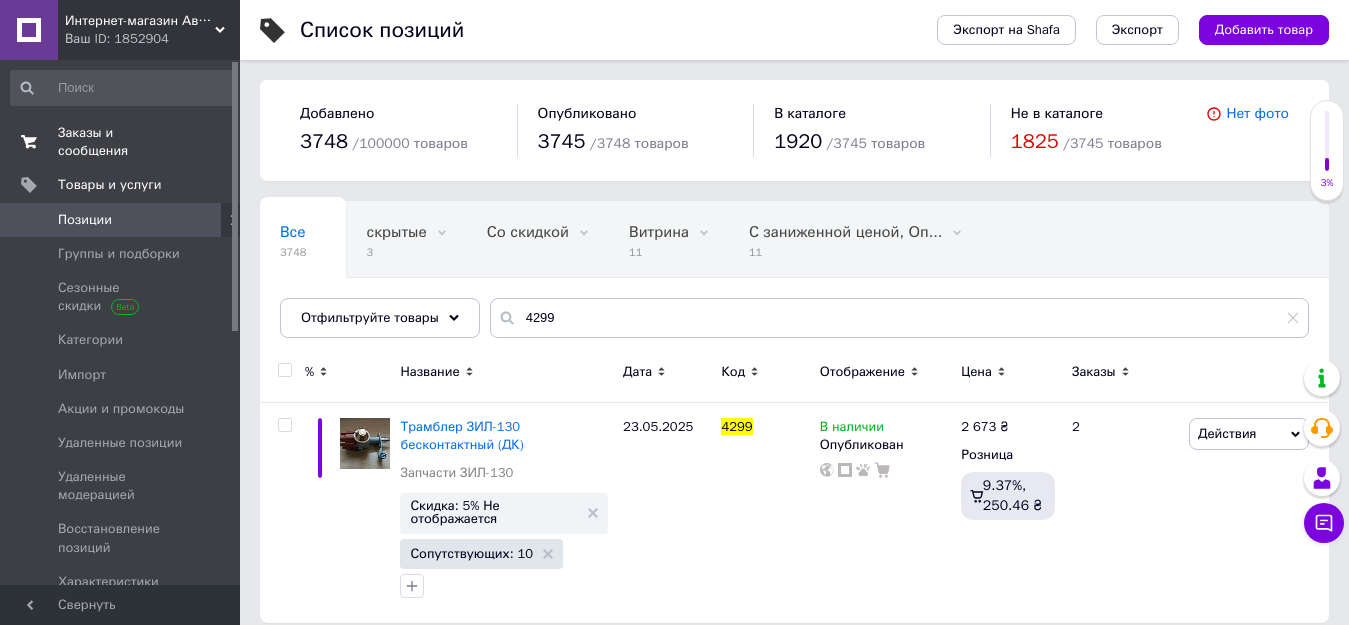 click on "Заказы и сообщения 0 0" at bounding box center [123, 142] 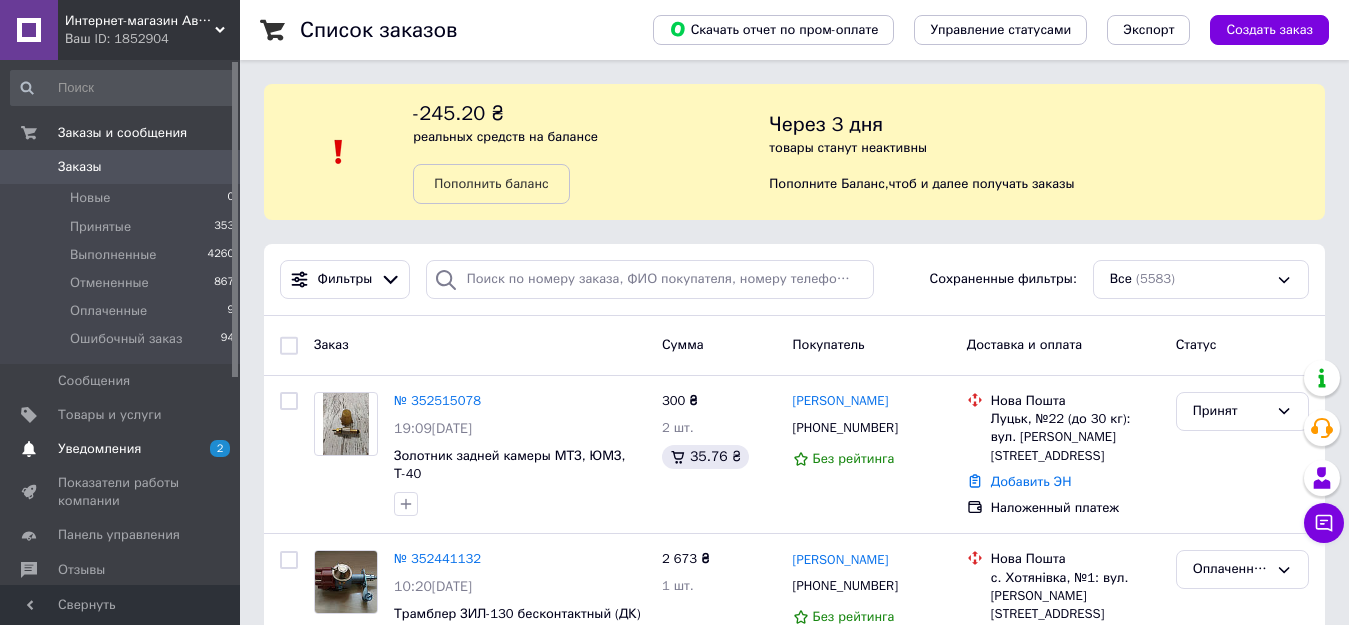click on "Уведомления" at bounding box center (99, 449) 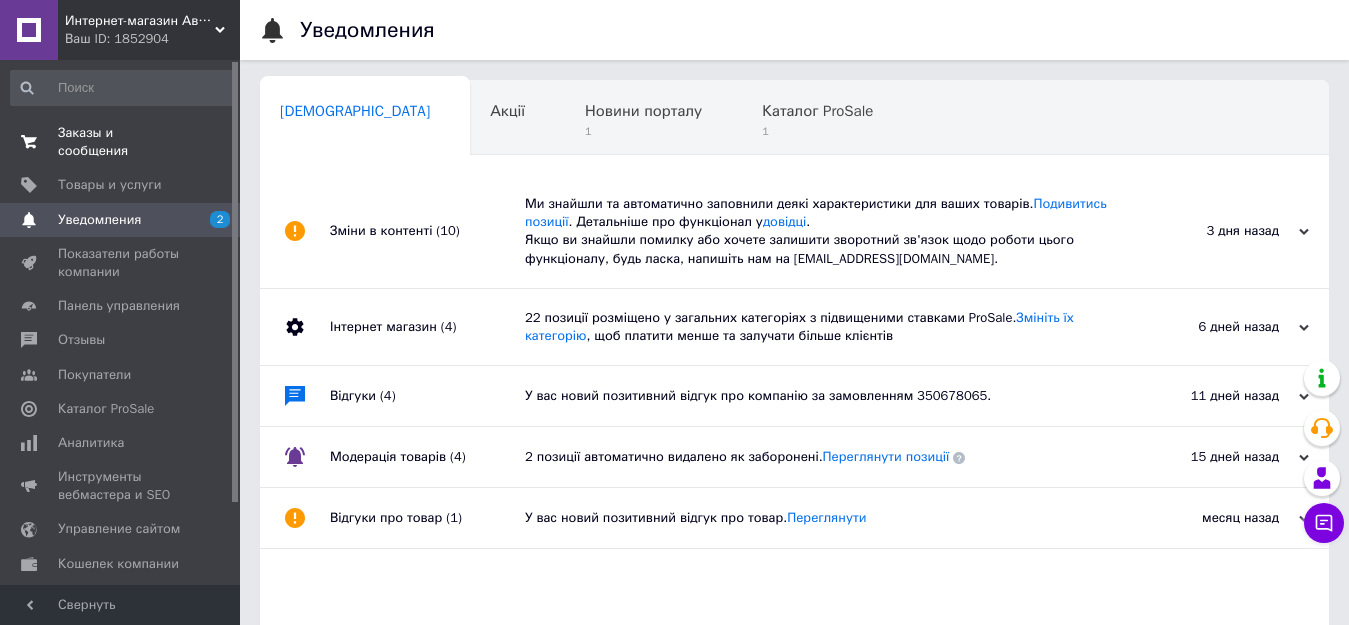click on "Заказы и сообщения" at bounding box center (121, 142) 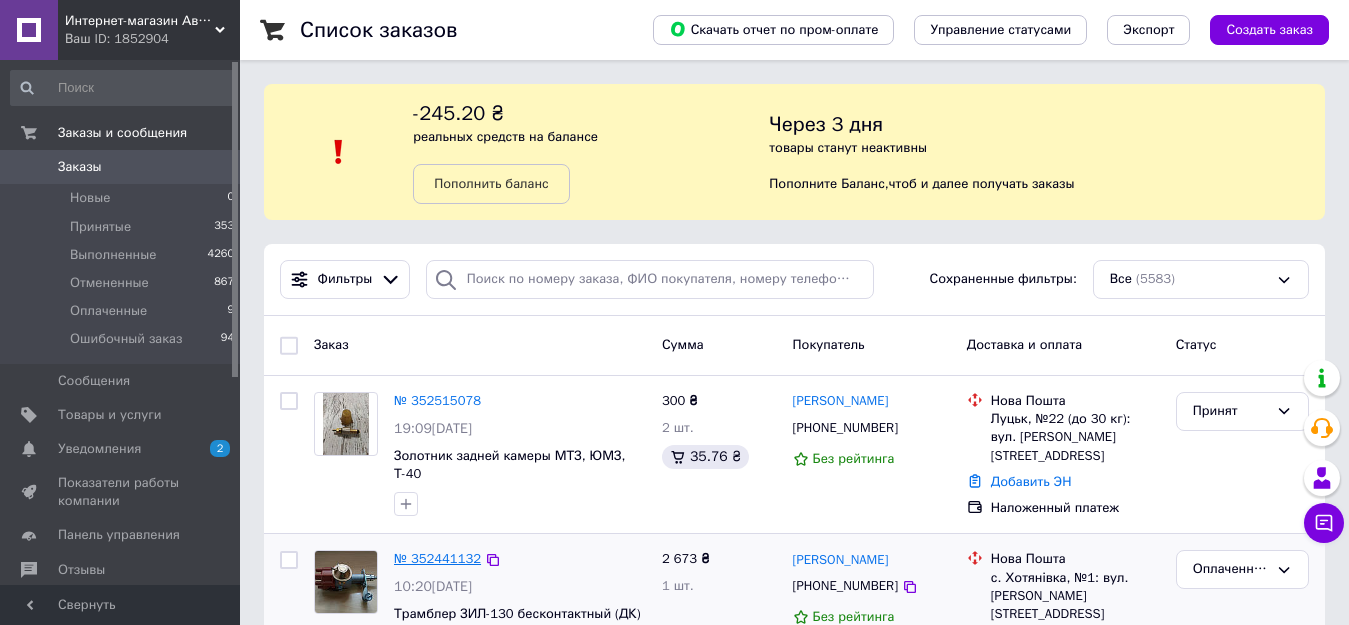 click on "№ 352441132" at bounding box center [437, 558] 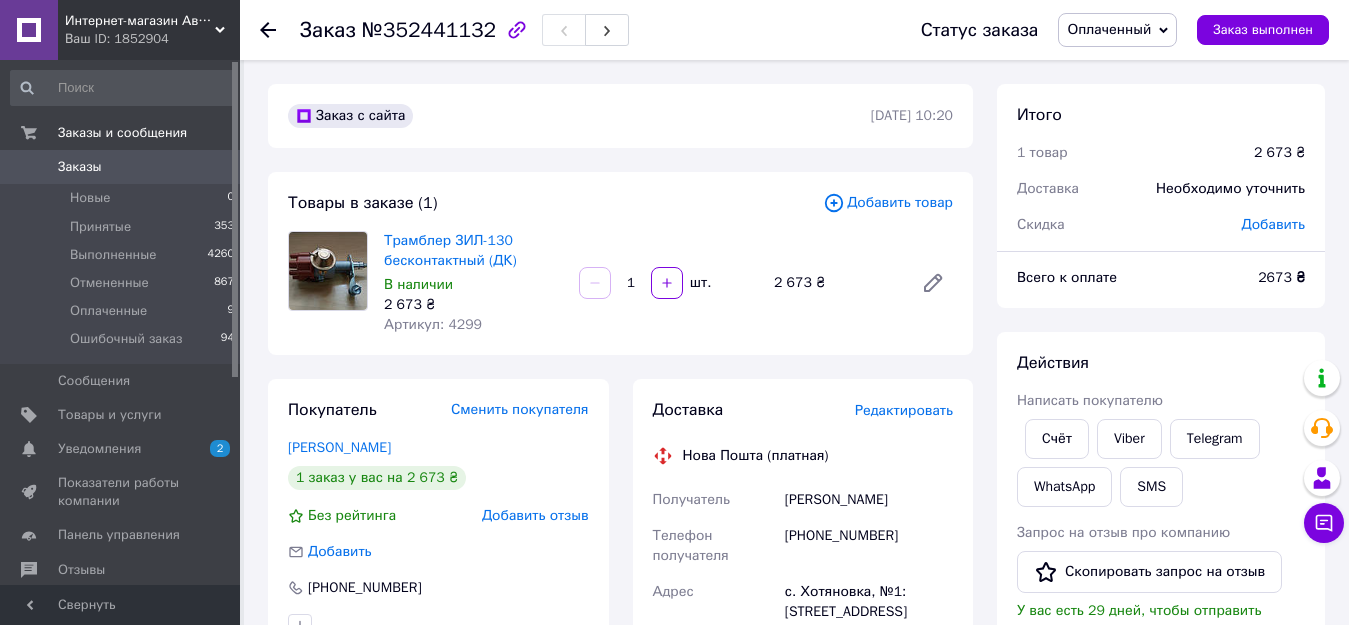 scroll, scrollTop: 100, scrollLeft: 0, axis: vertical 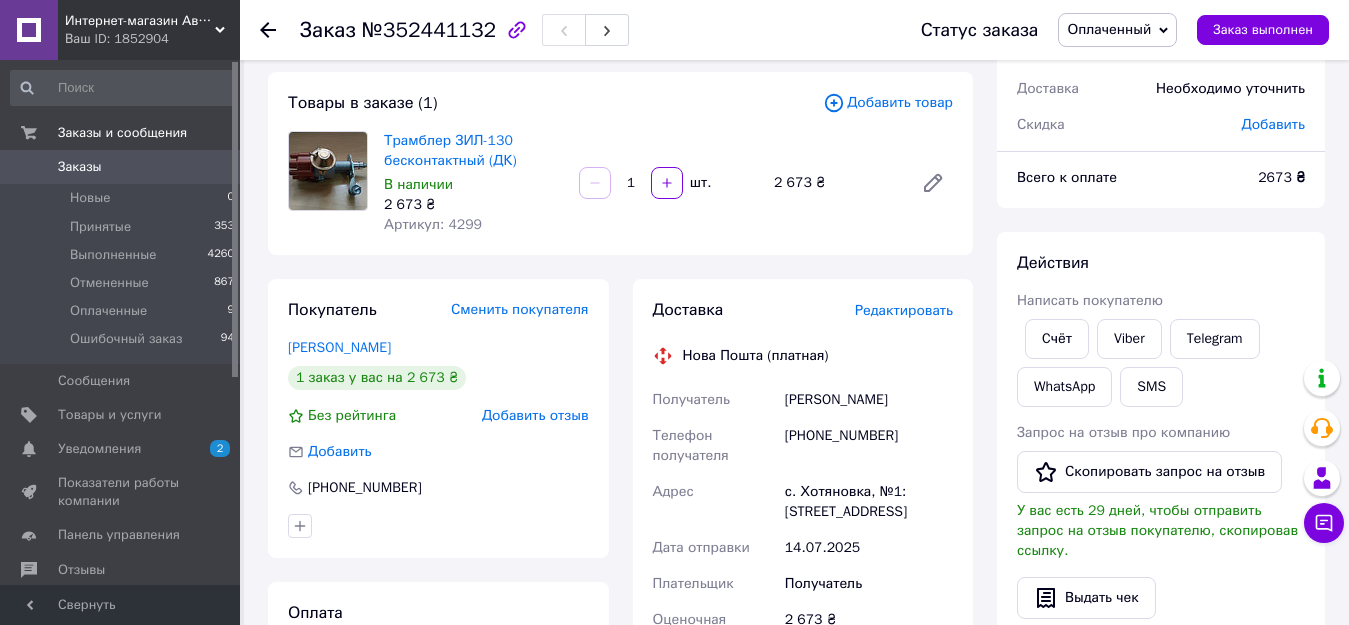 click on "Редактировать" at bounding box center (904, 310) 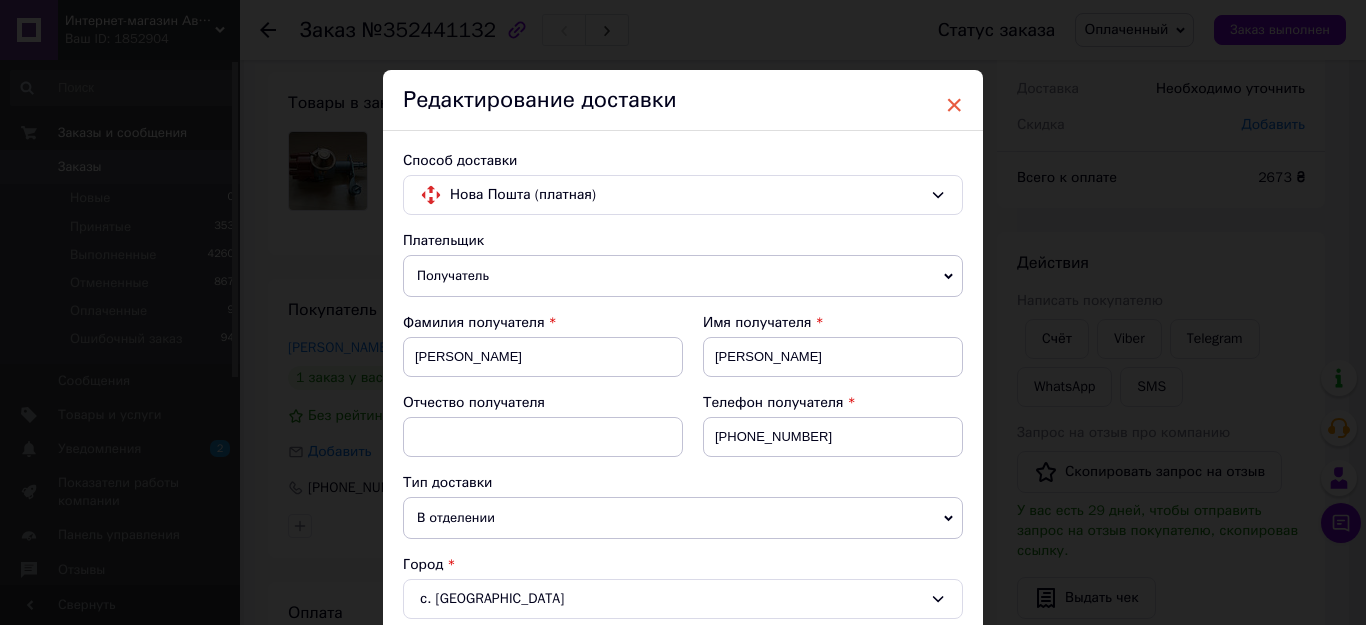 click on "×" at bounding box center [954, 105] 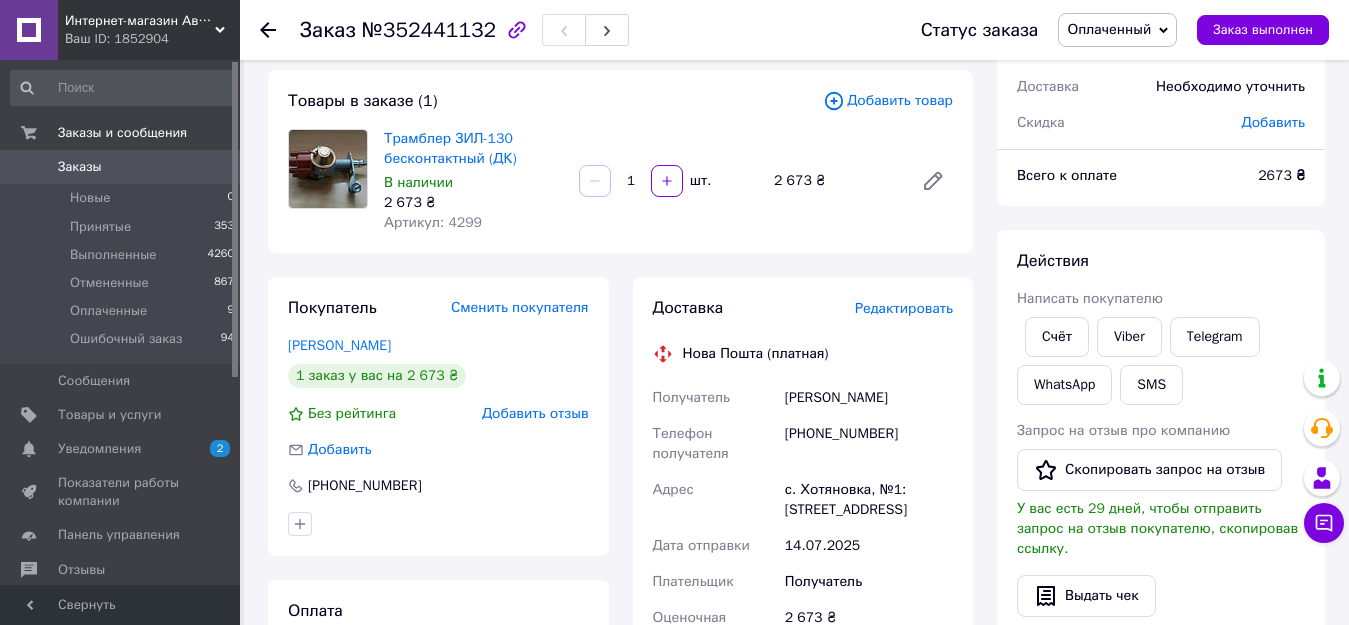 scroll, scrollTop: 100, scrollLeft: 0, axis: vertical 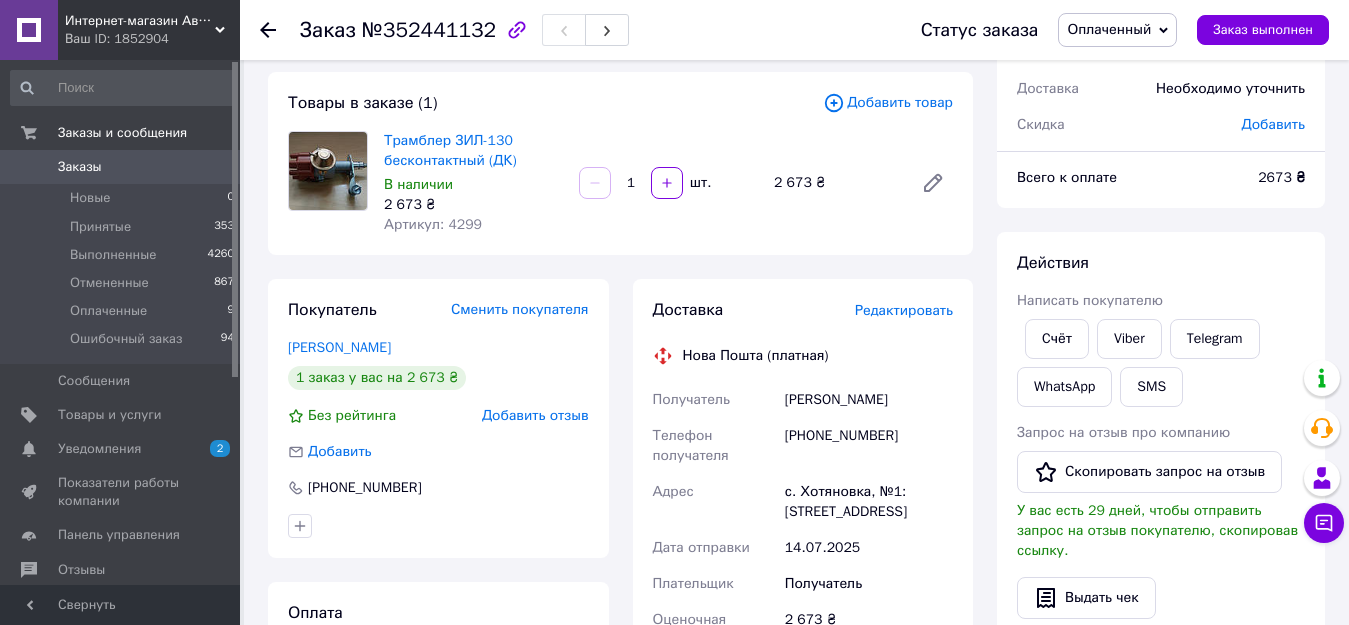 click 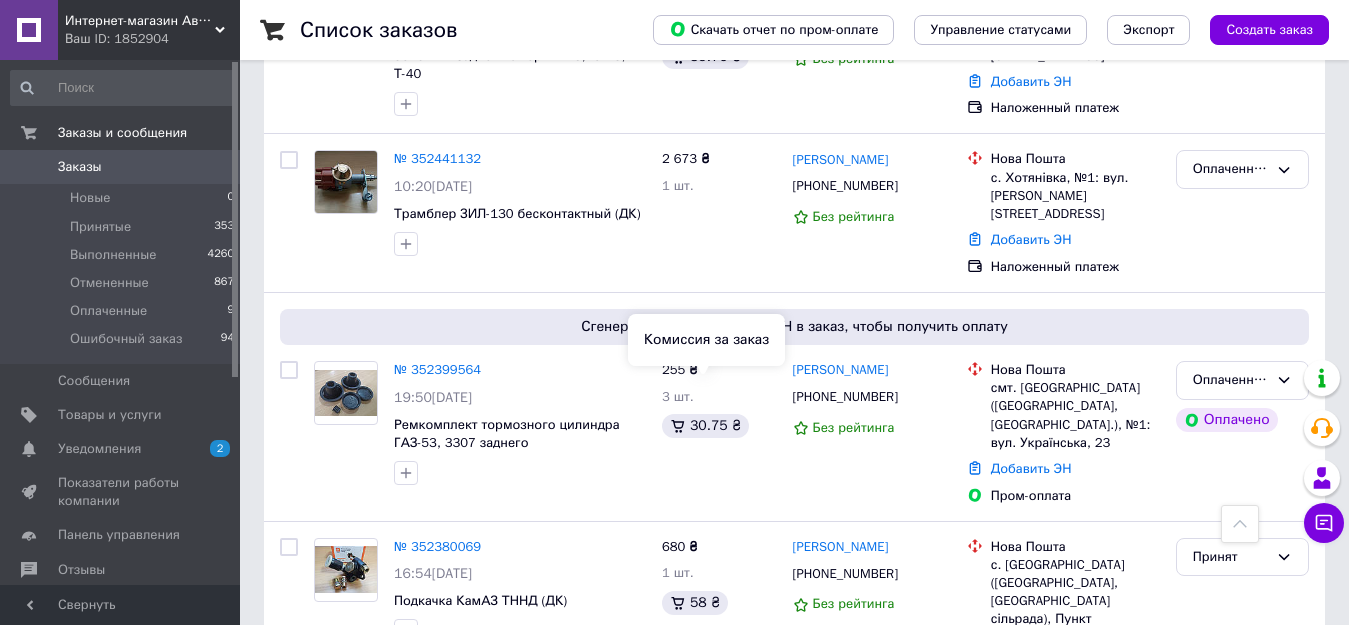 scroll, scrollTop: 500, scrollLeft: 0, axis: vertical 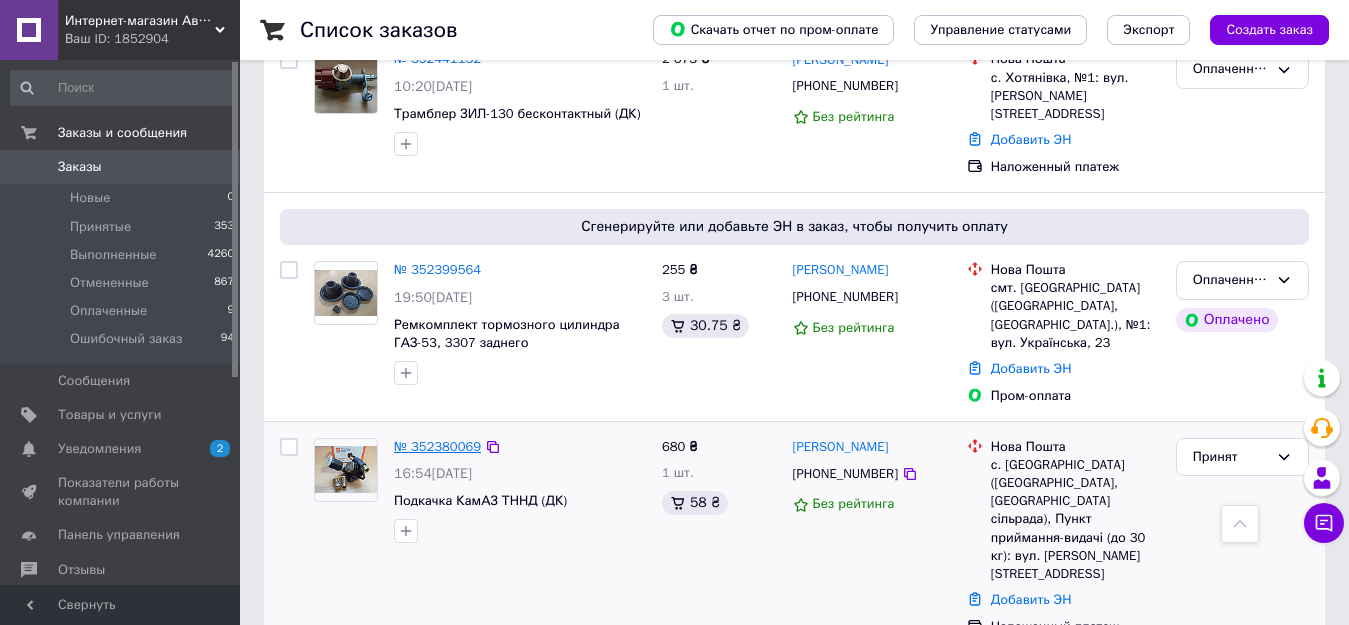 click on "№ 352380069" at bounding box center (437, 446) 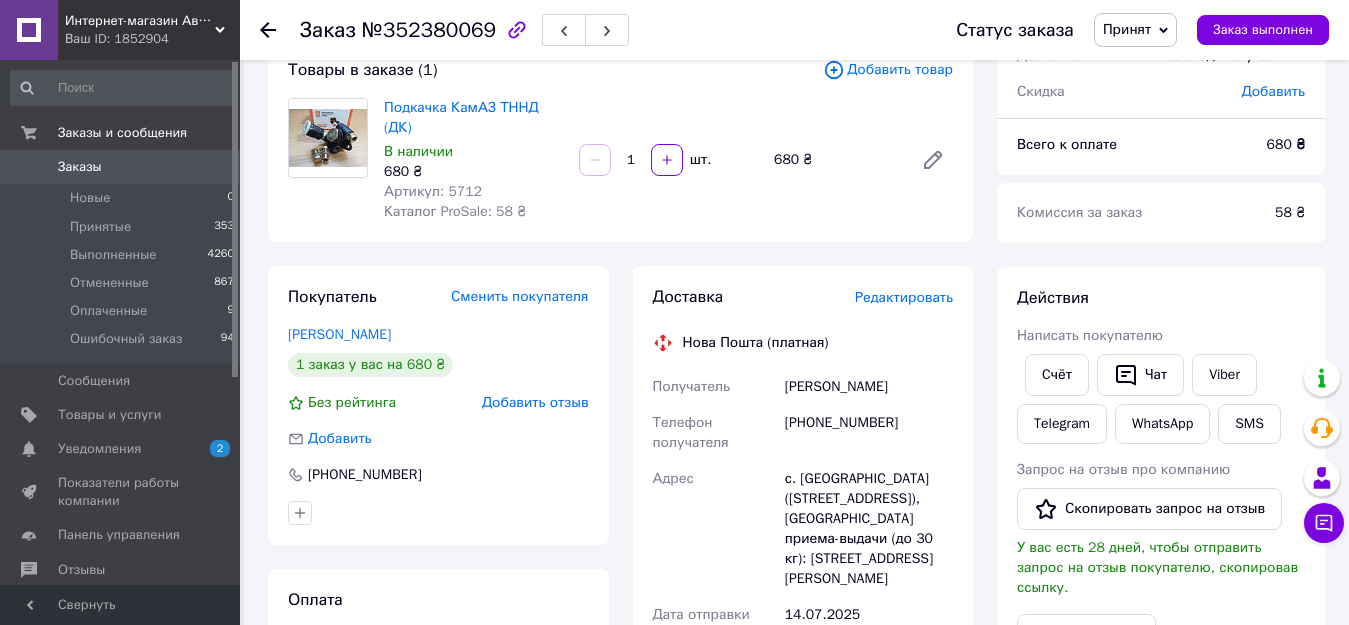 scroll, scrollTop: 100, scrollLeft: 0, axis: vertical 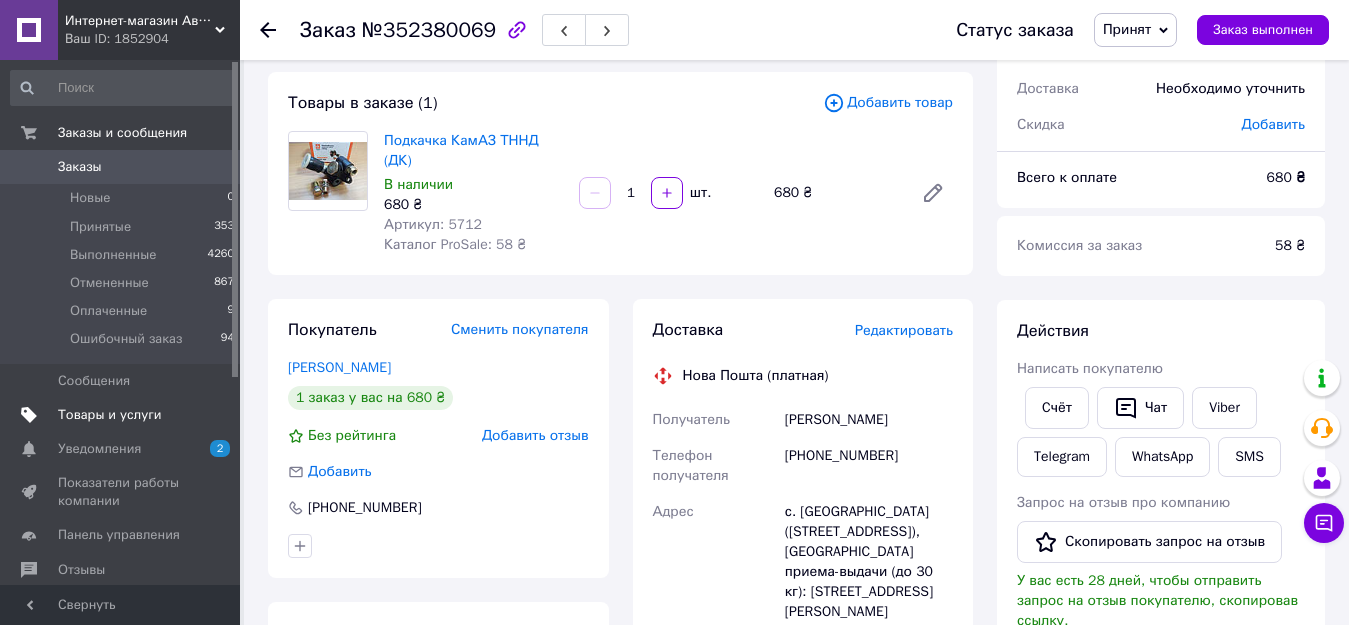 click on "Товары и услуги" at bounding box center [110, 415] 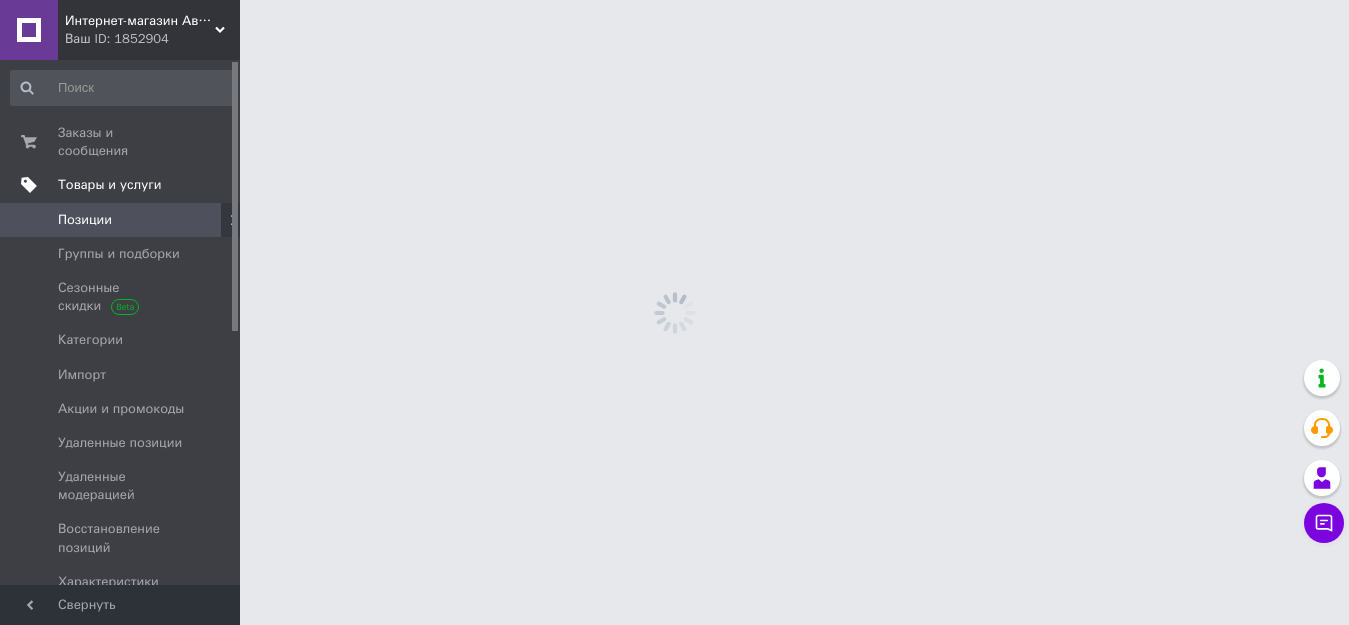 scroll, scrollTop: 0, scrollLeft: 0, axis: both 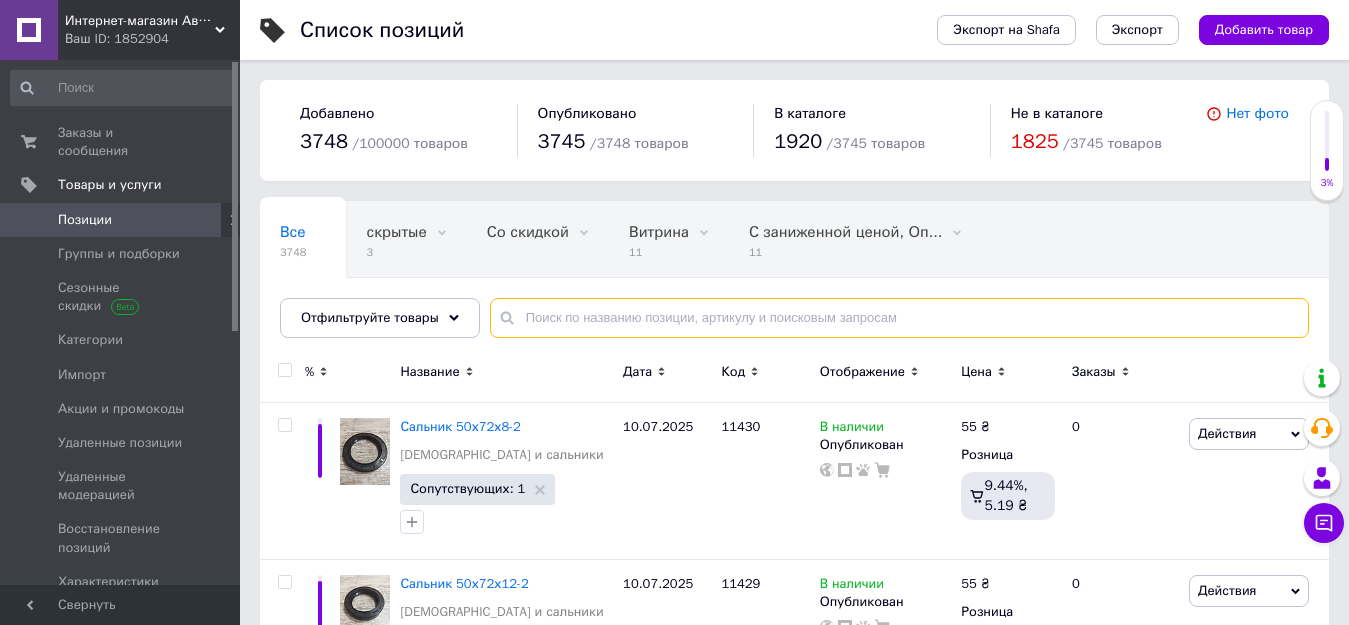 click at bounding box center [899, 318] 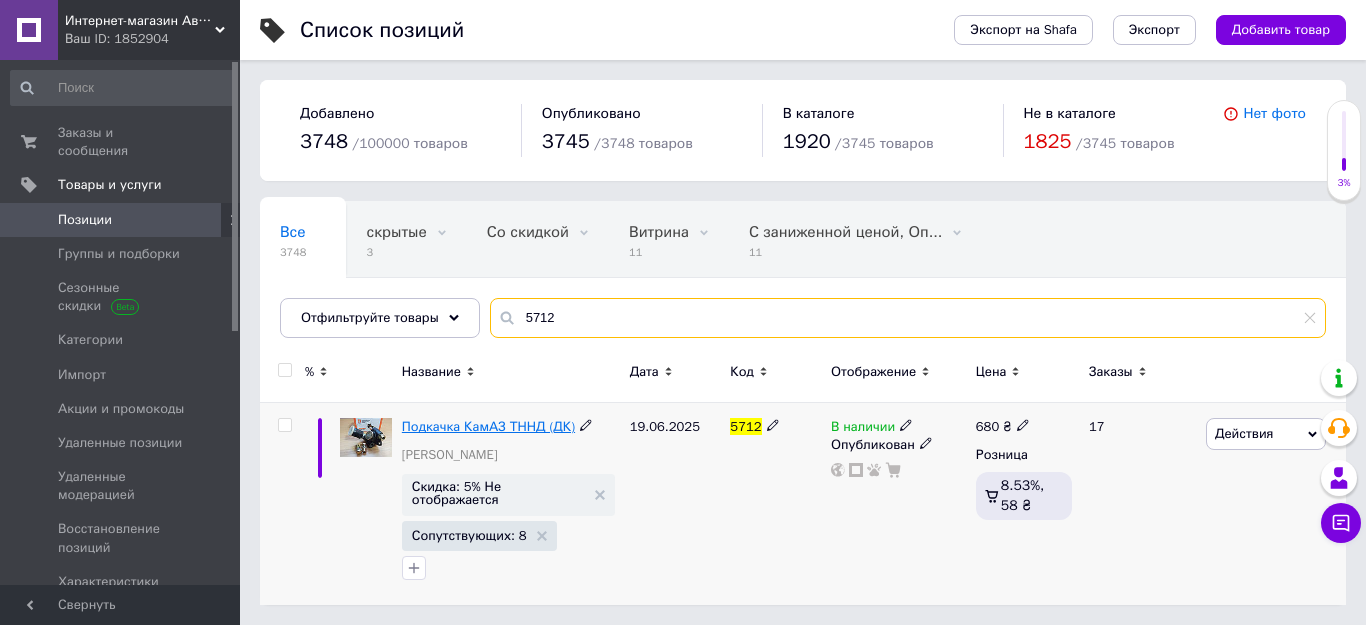 type on "5712" 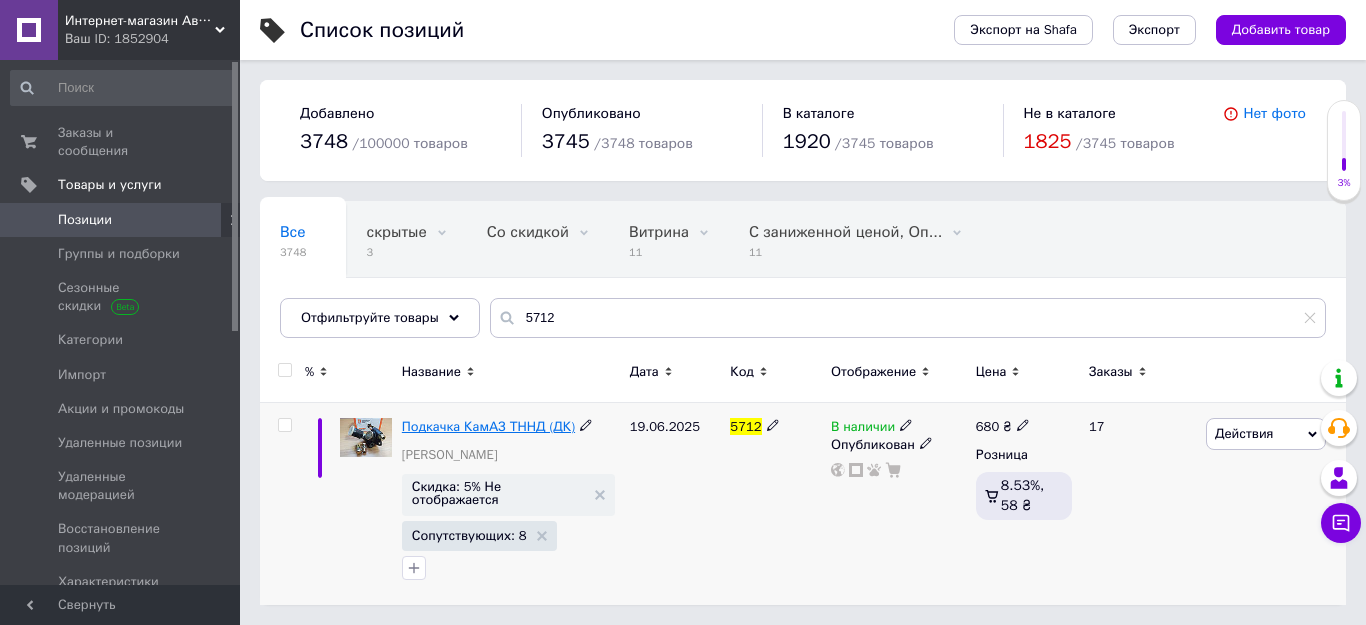click on "Подкачка КамАЗ ТННД (ДК)" at bounding box center (488, 426) 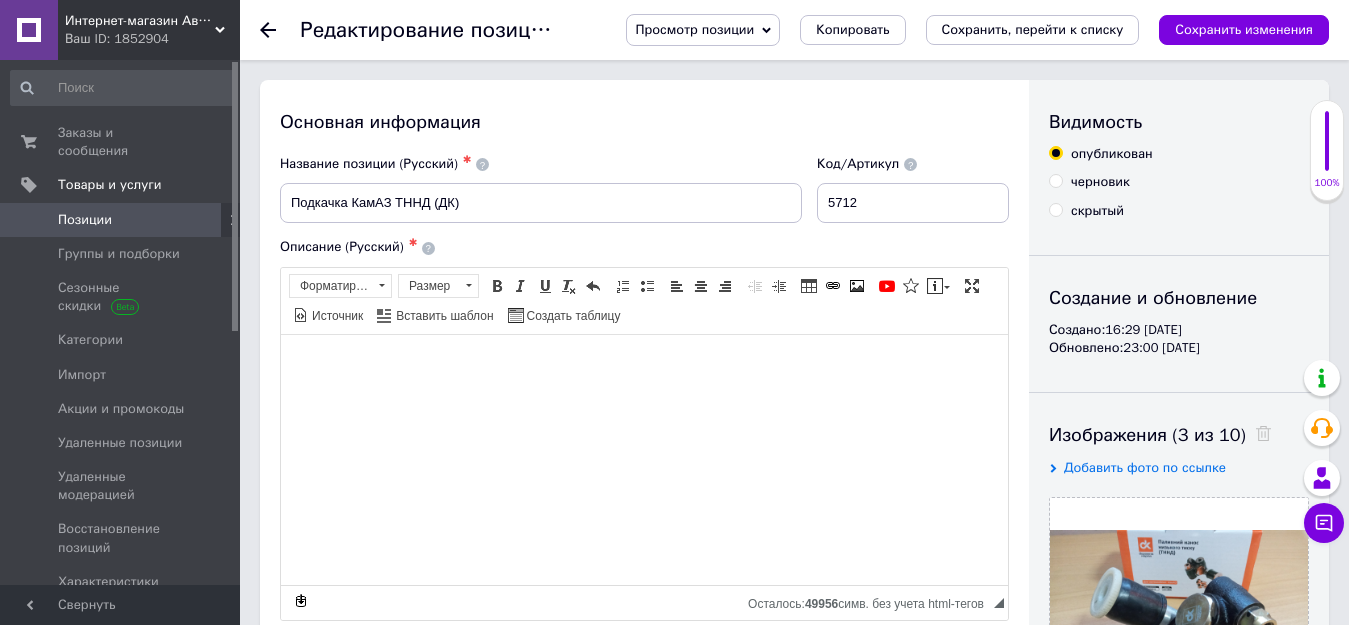 checkbox on "true" 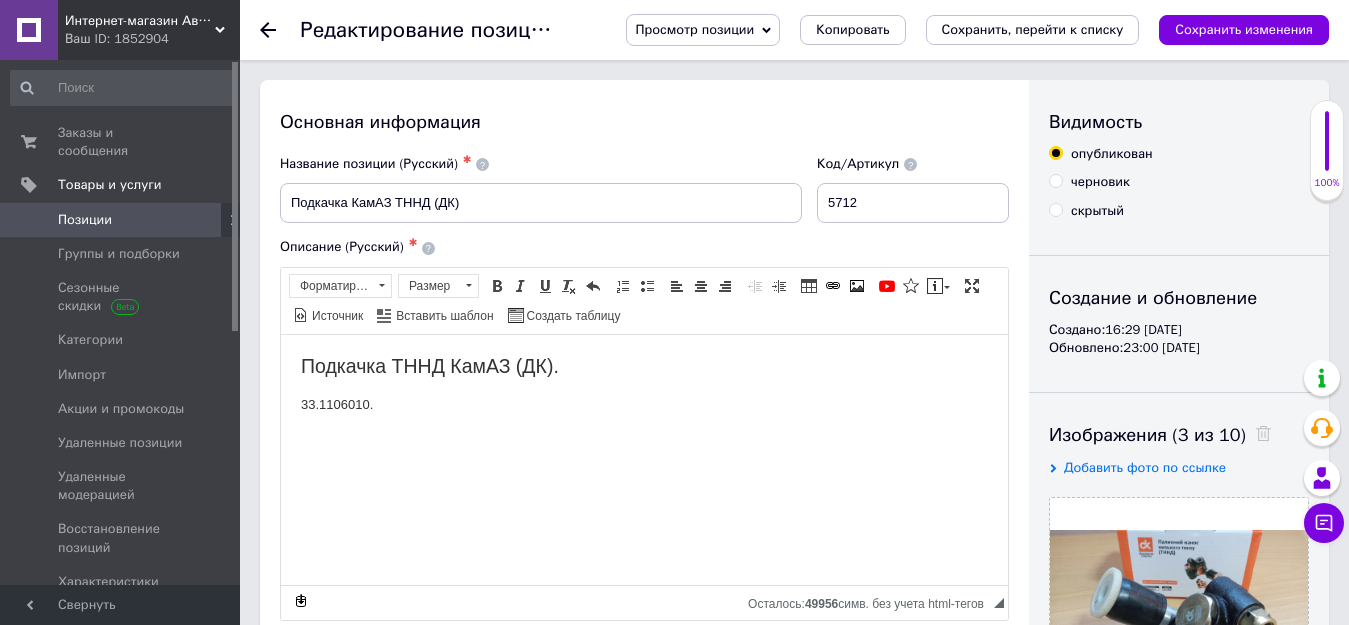 scroll, scrollTop: 0, scrollLeft: 0, axis: both 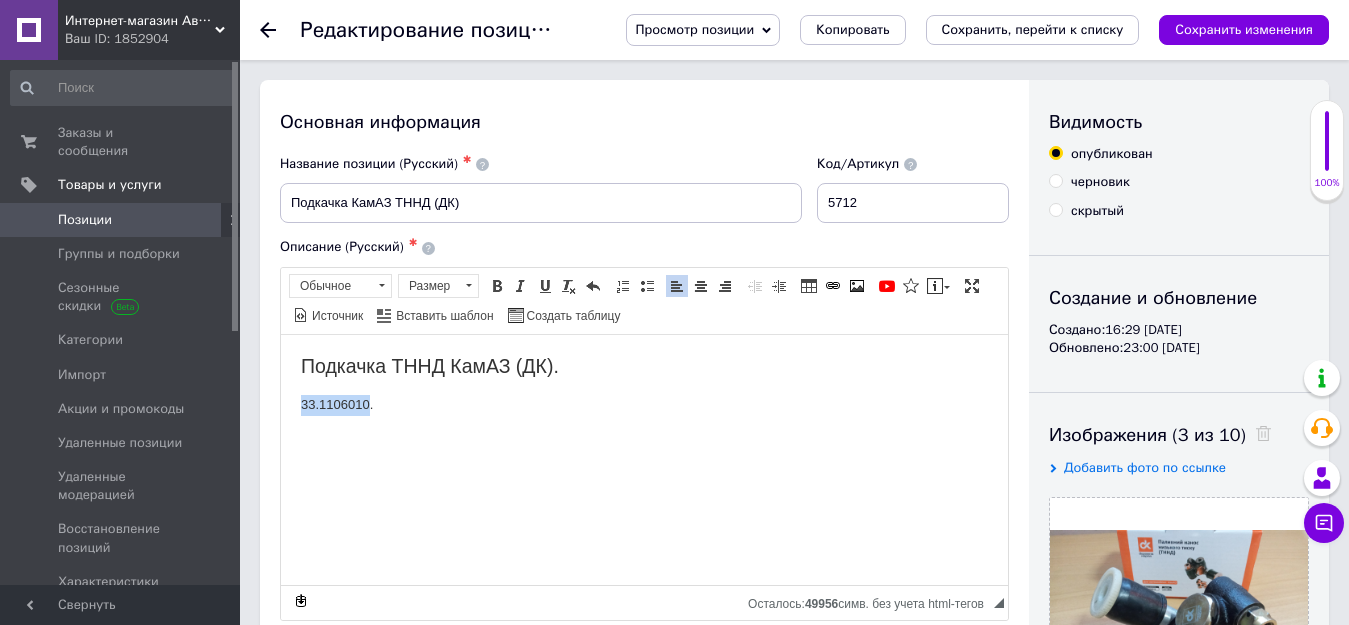 drag, startPoint x: 302, startPoint y: 409, endPoint x: 367, endPoint y: 408, distance: 65.00769 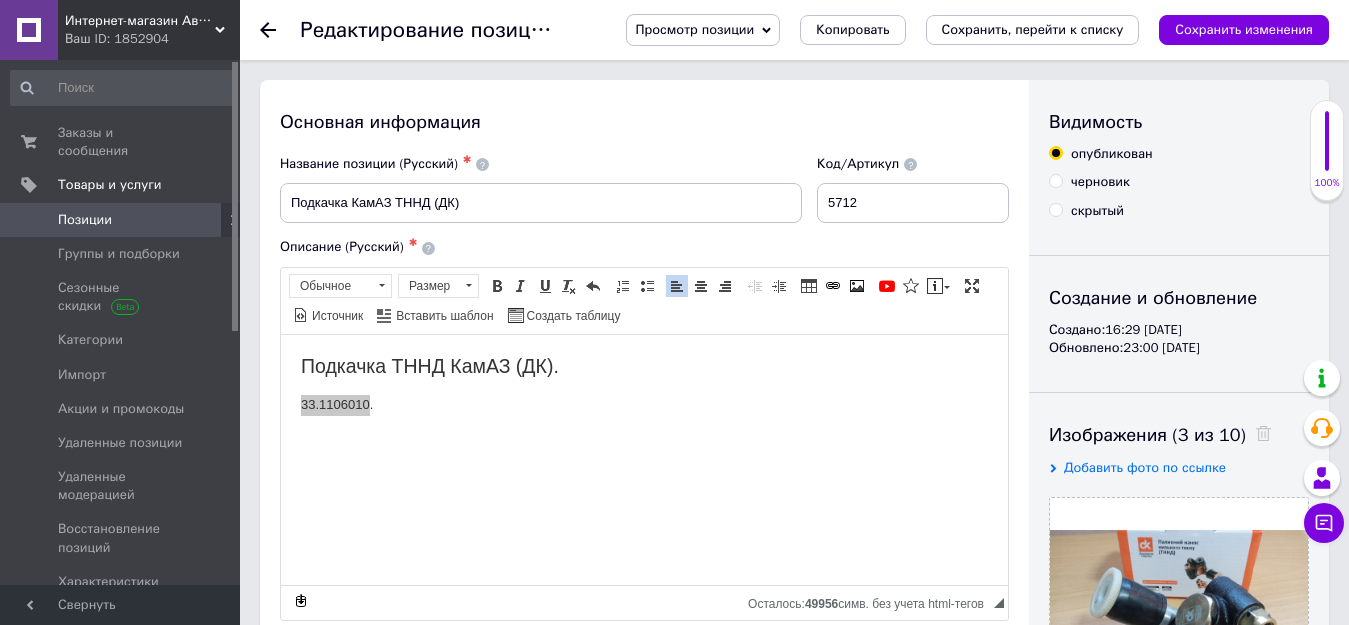 scroll, scrollTop: 0, scrollLeft: 0, axis: both 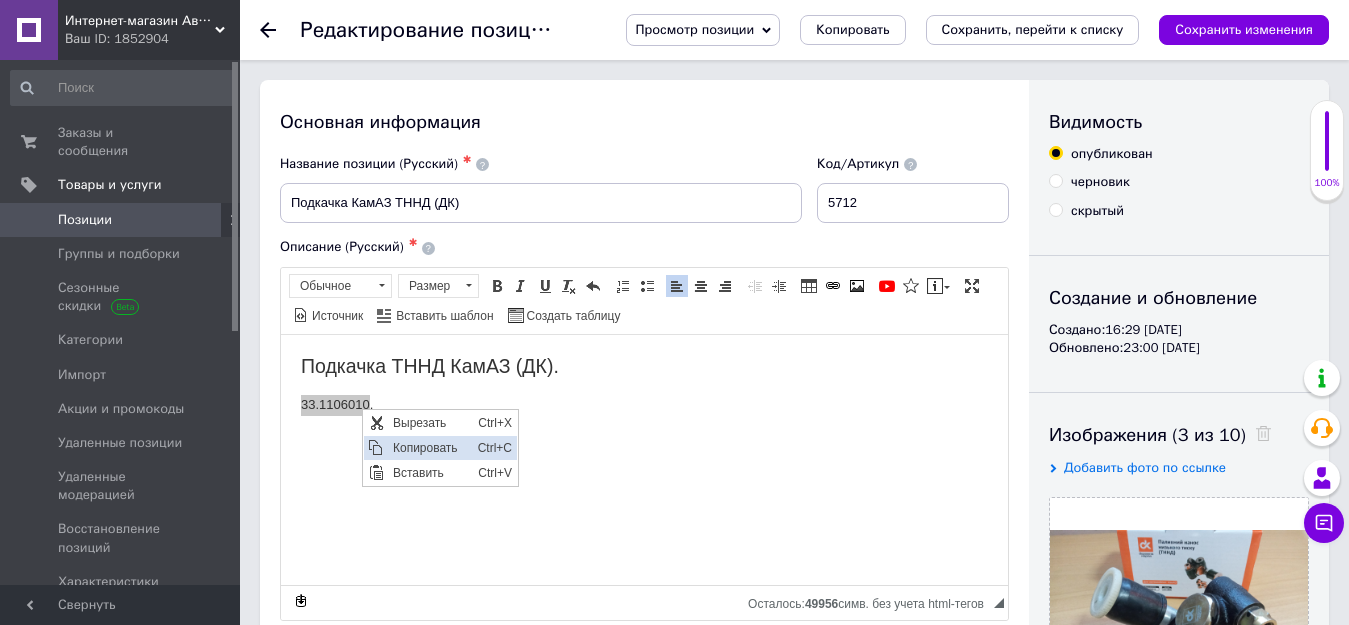 click on "Копировать" at bounding box center [430, 447] 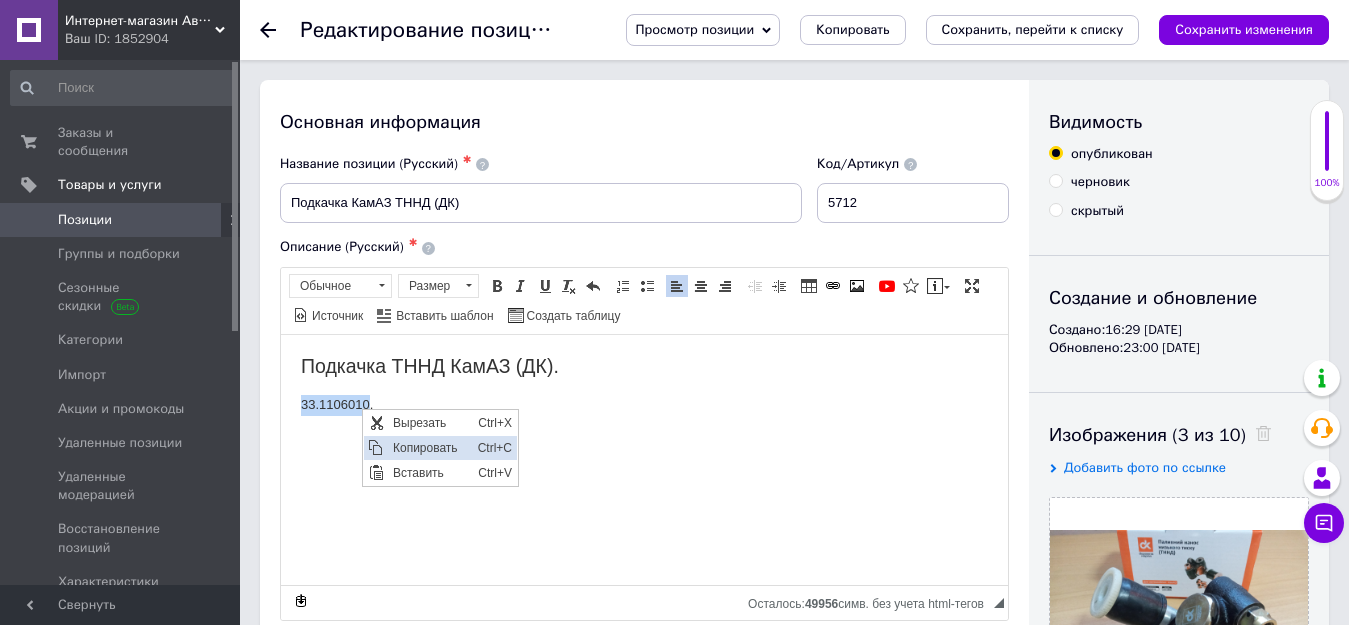 copy on "33.1106010" 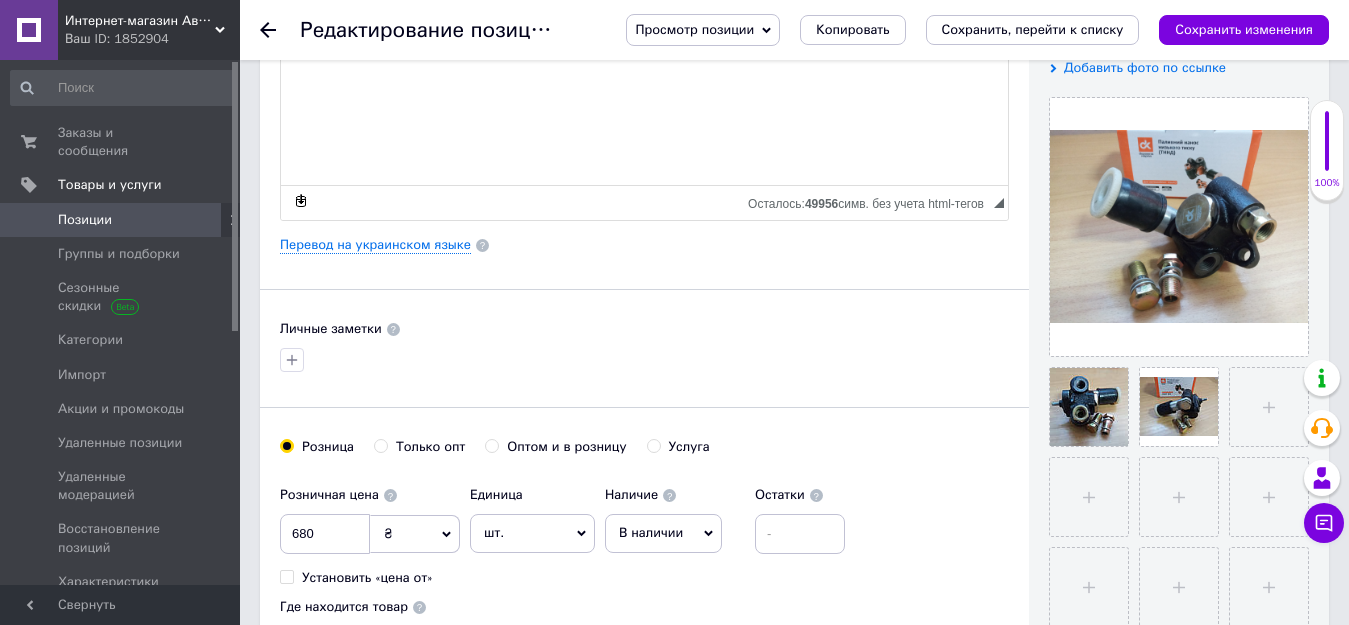 scroll, scrollTop: 200, scrollLeft: 0, axis: vertical 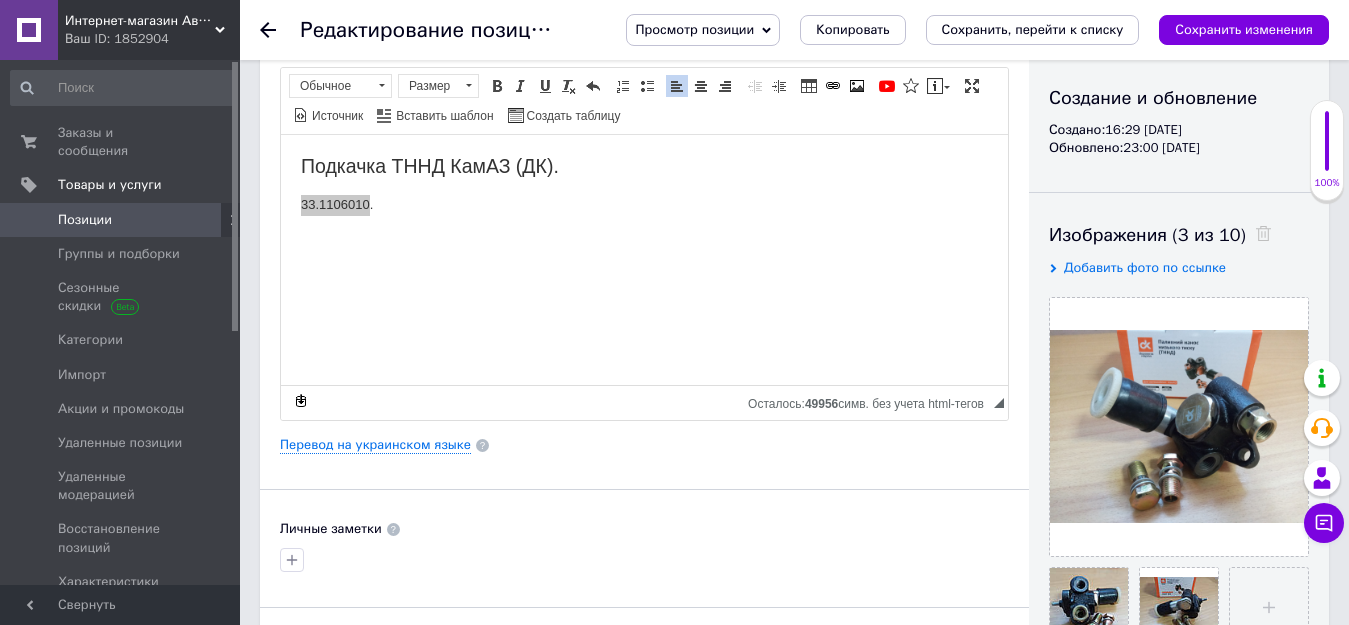 click 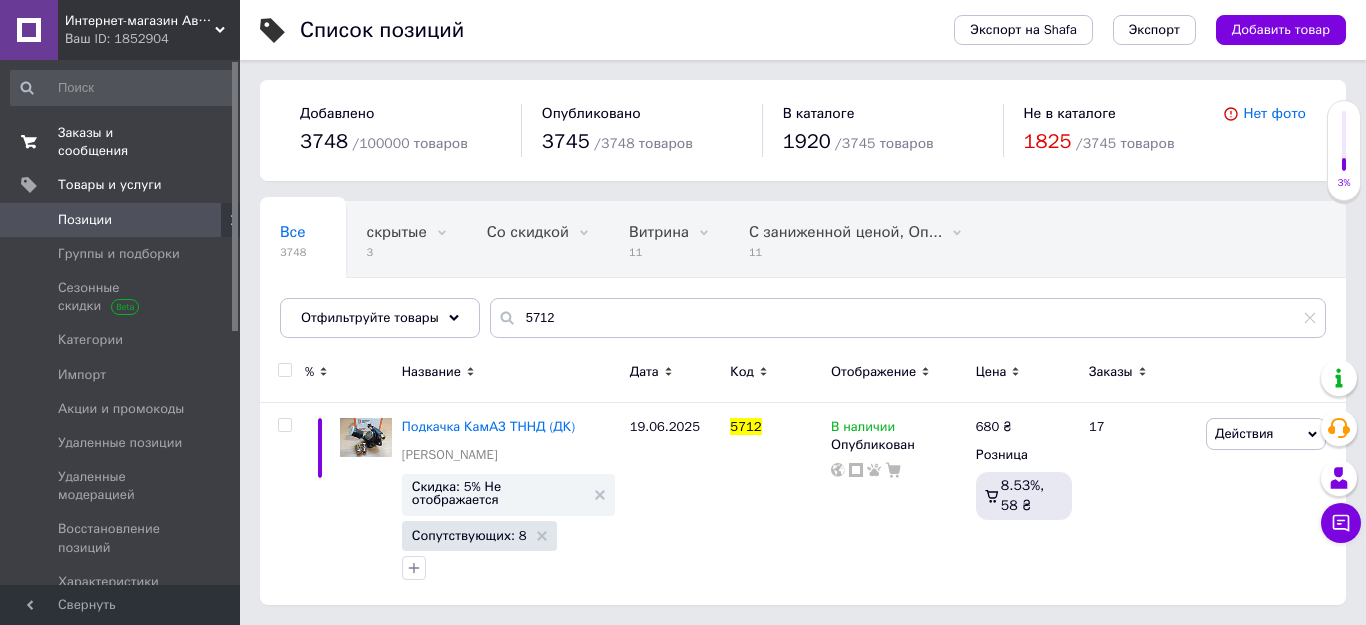 click on "Заказы и сообщения" at bounding box center (121, 142) 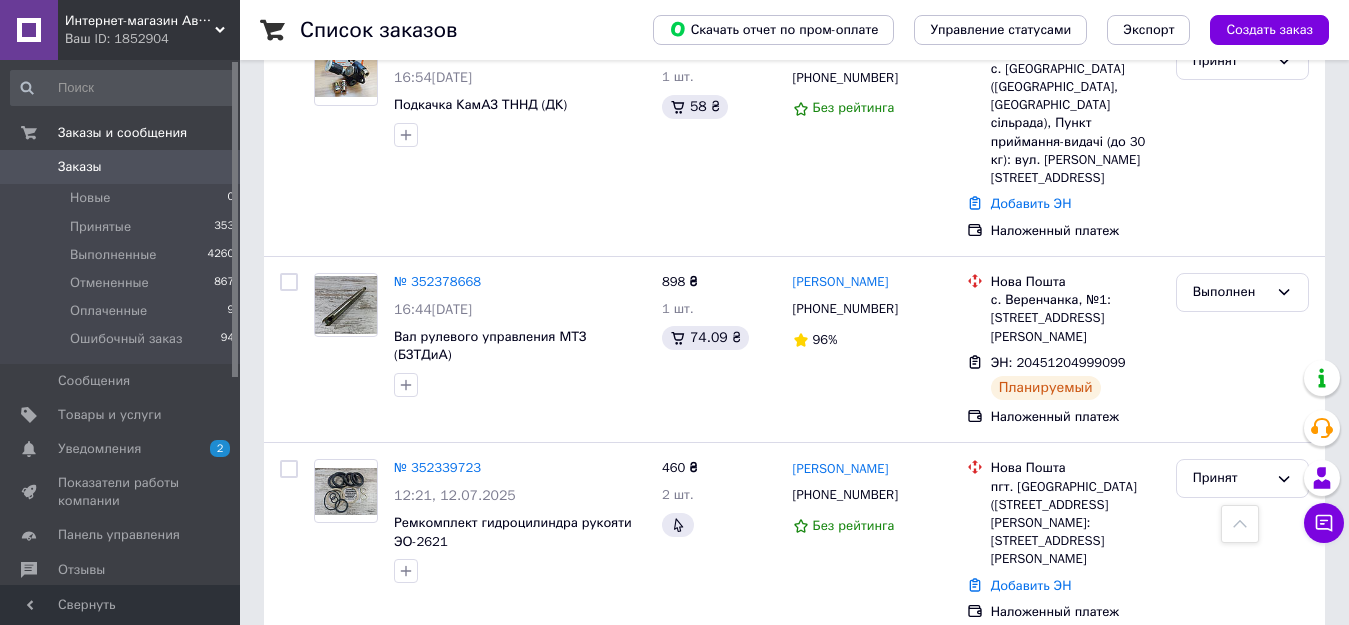 scroll, scrollTop: 900, scrollLeft: 0, axis: vertical 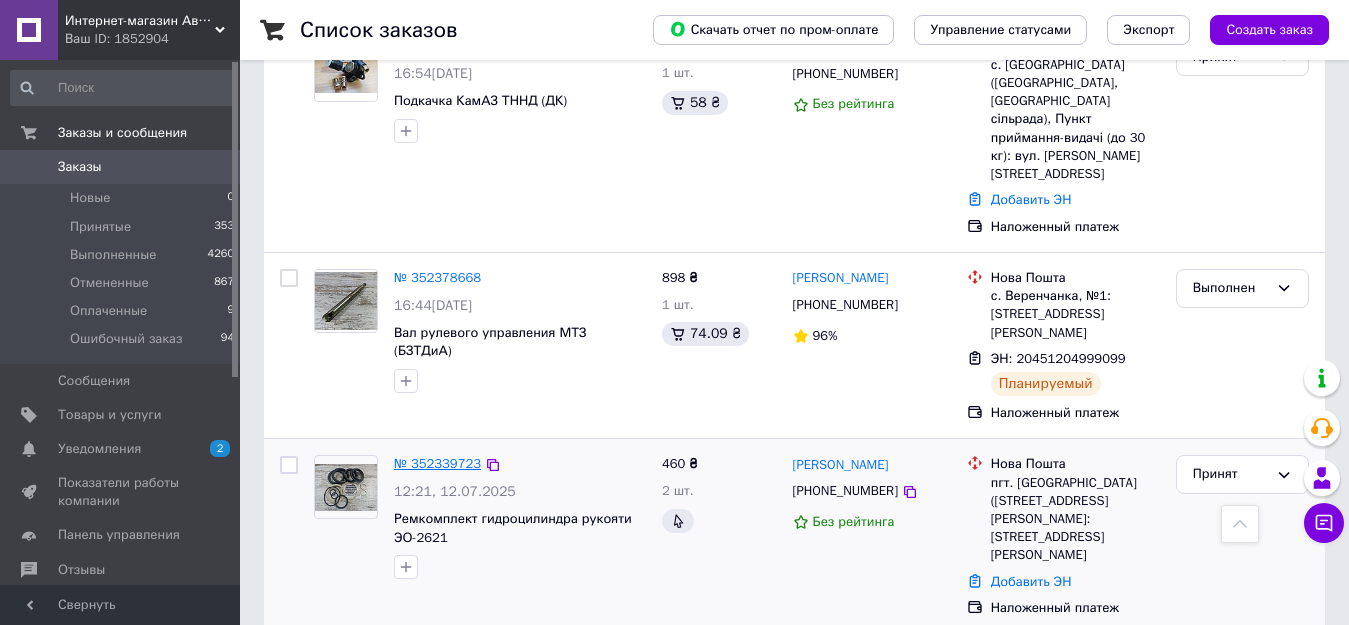 click on "№ 352339723" at bounding box center (437, 463) 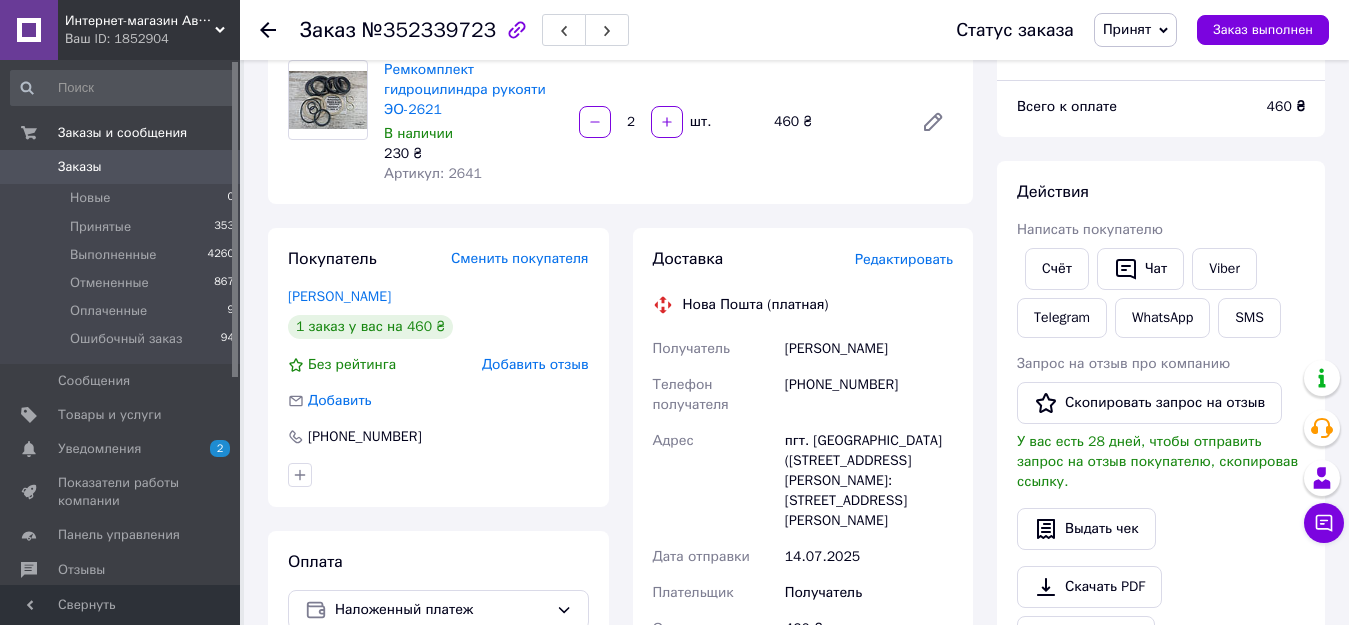 scroll, scrollTop: 0, scrollLeft: 0, axis: both 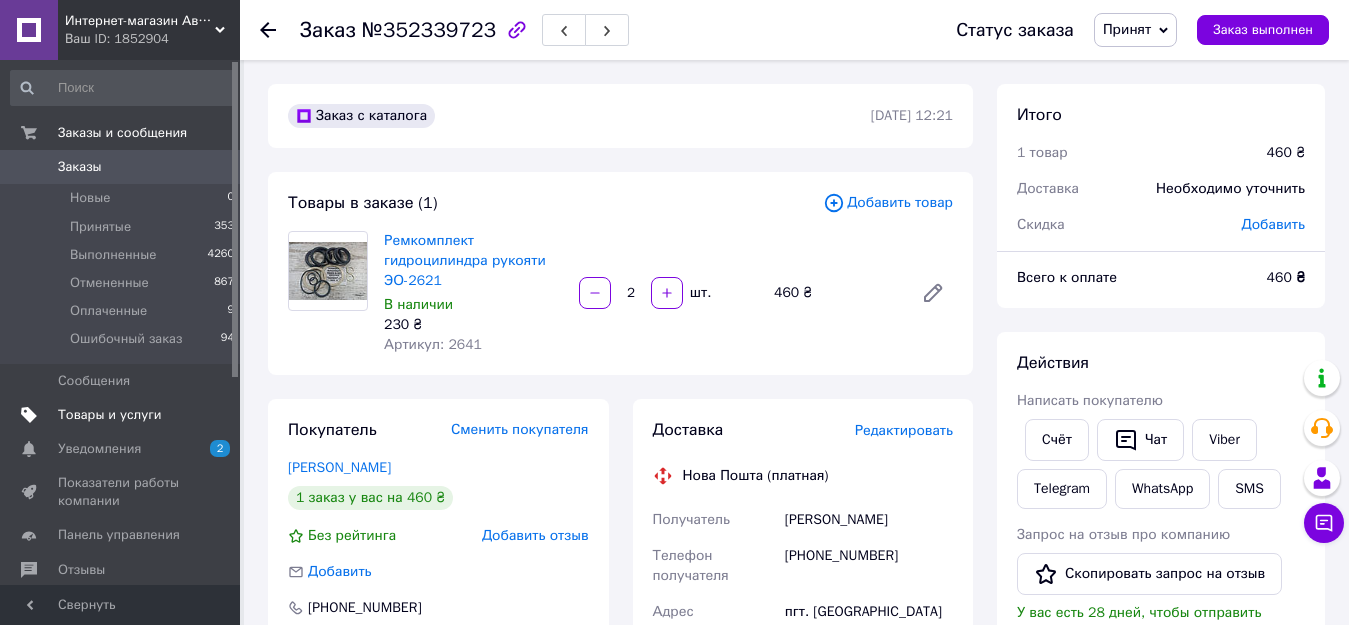 click on "Товары и услуги" at bounding box center (121, 415) 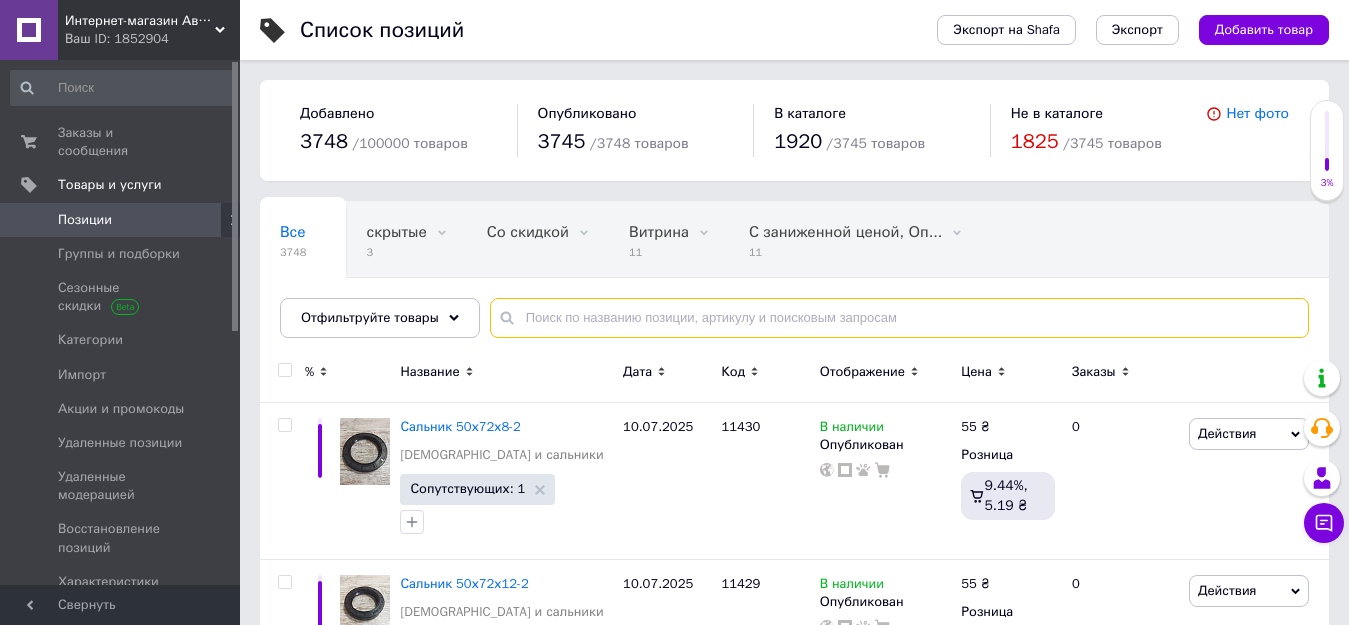 click at bounding box center [899, 318] 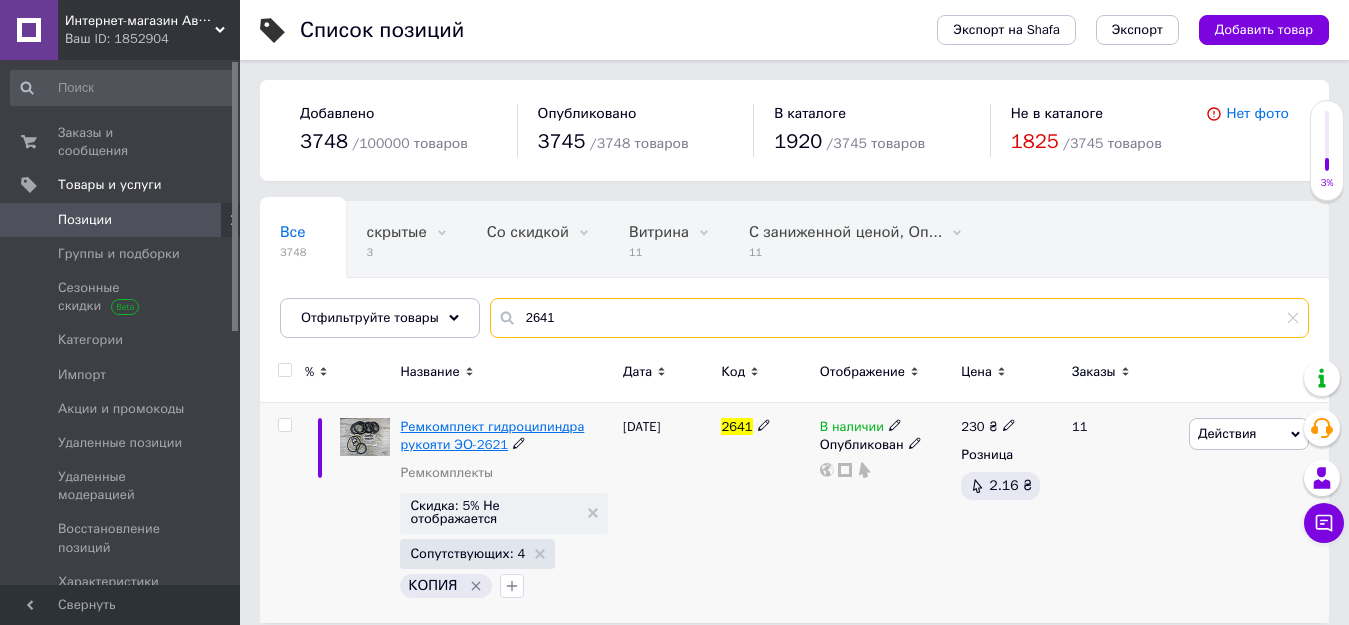 type on "2641" 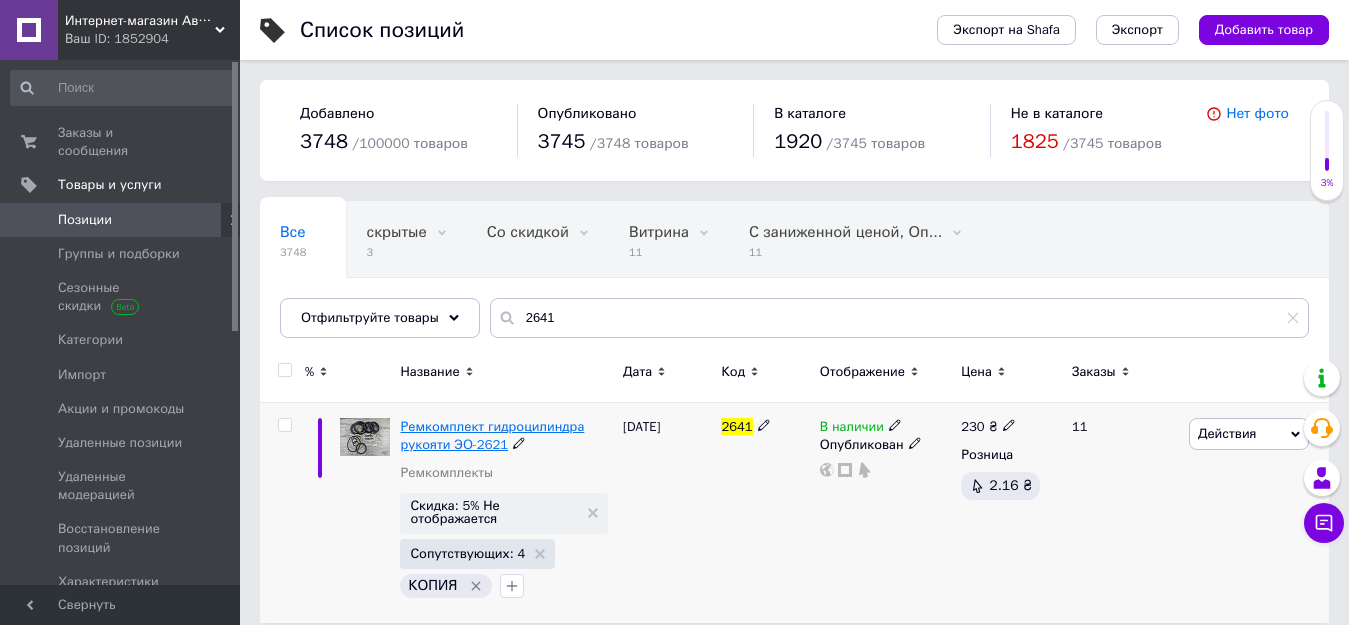 click on "Ремкомплект гидроцилиндра рукояти ЭО-2621" at bounding box center [492, 435] 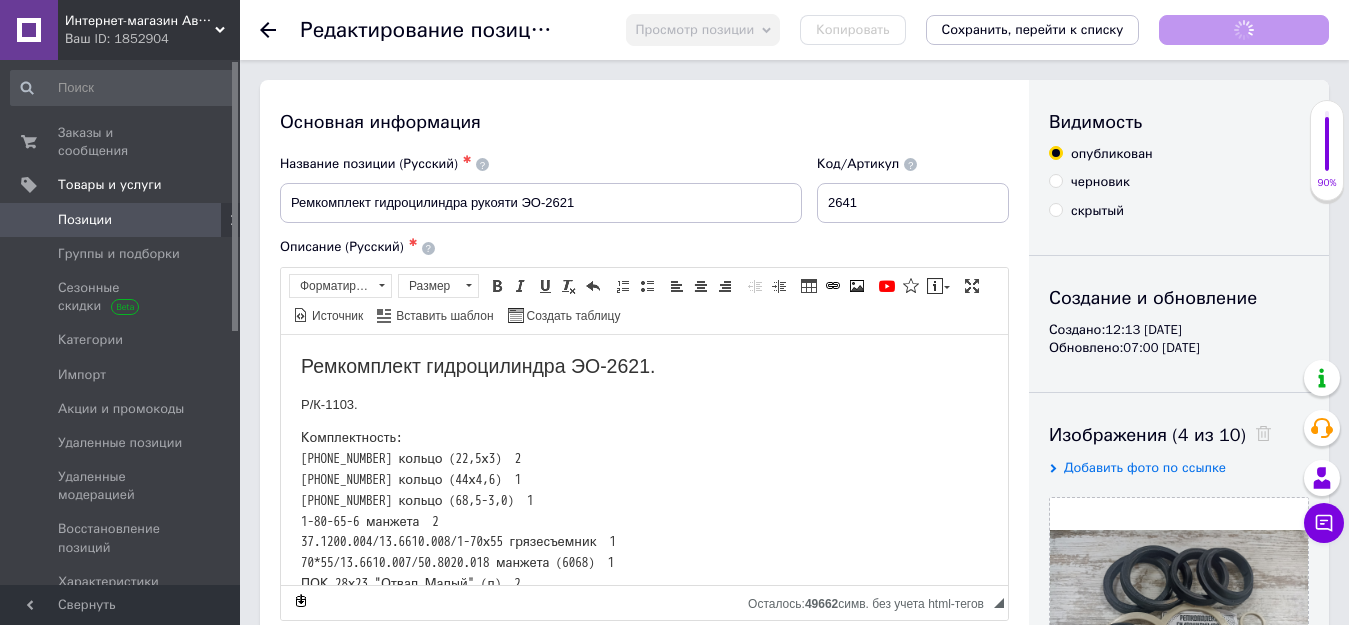 scroll, scrollTop: 0, scrollLeft: 0, axis: both 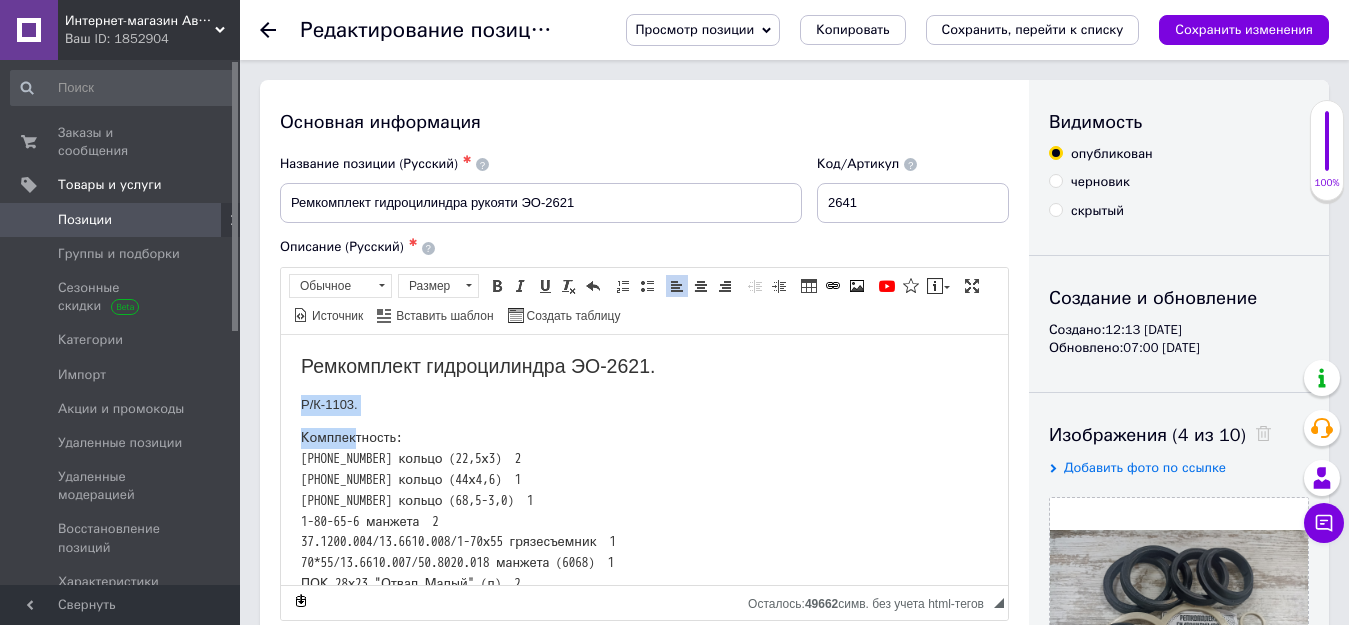 drag, startPoint x: 296, startPoint y: 401, endPoint x: 354, endPoint y: 402, distance: 58.00862 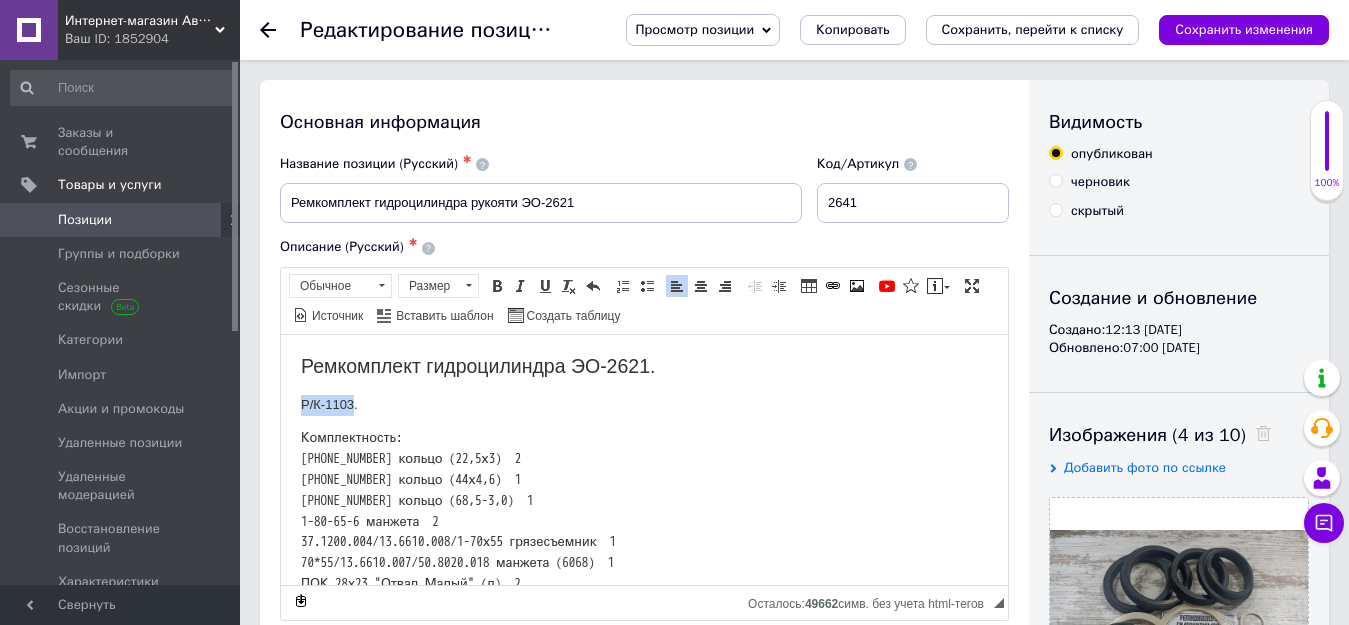 click on "Р/К-1103." at bounding box center (644, 404) 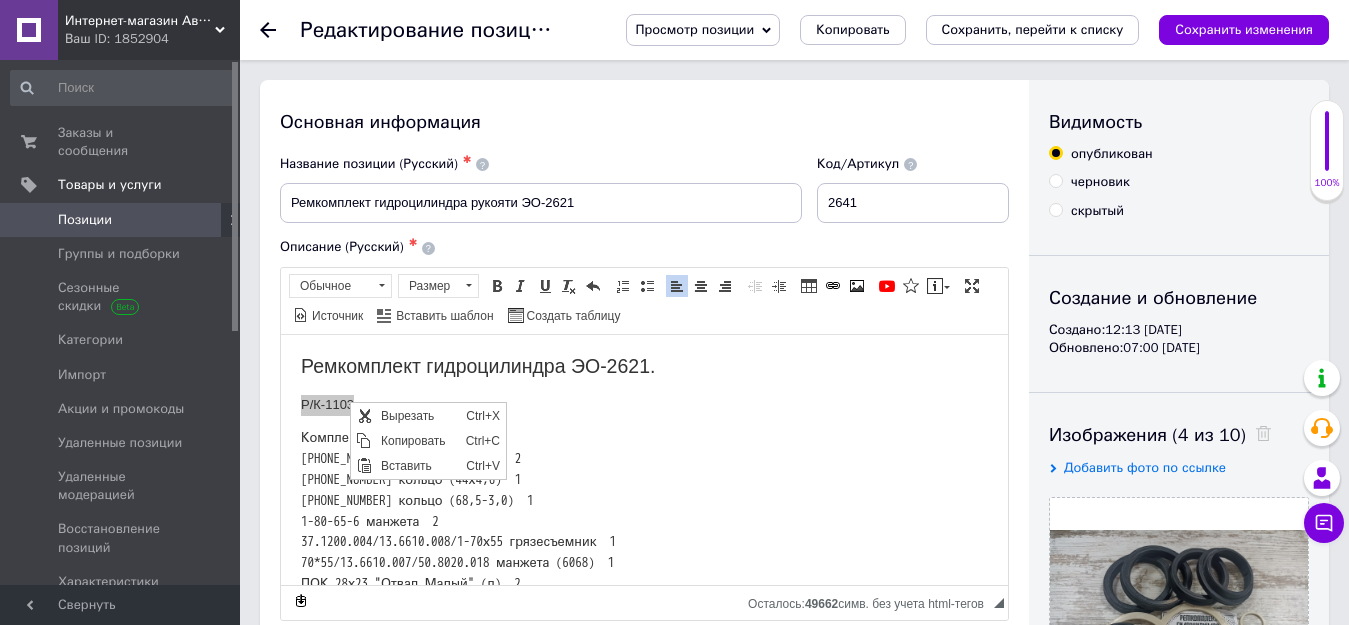 scroll, scrollTop: 0, scrollLeft: 0, axis: both 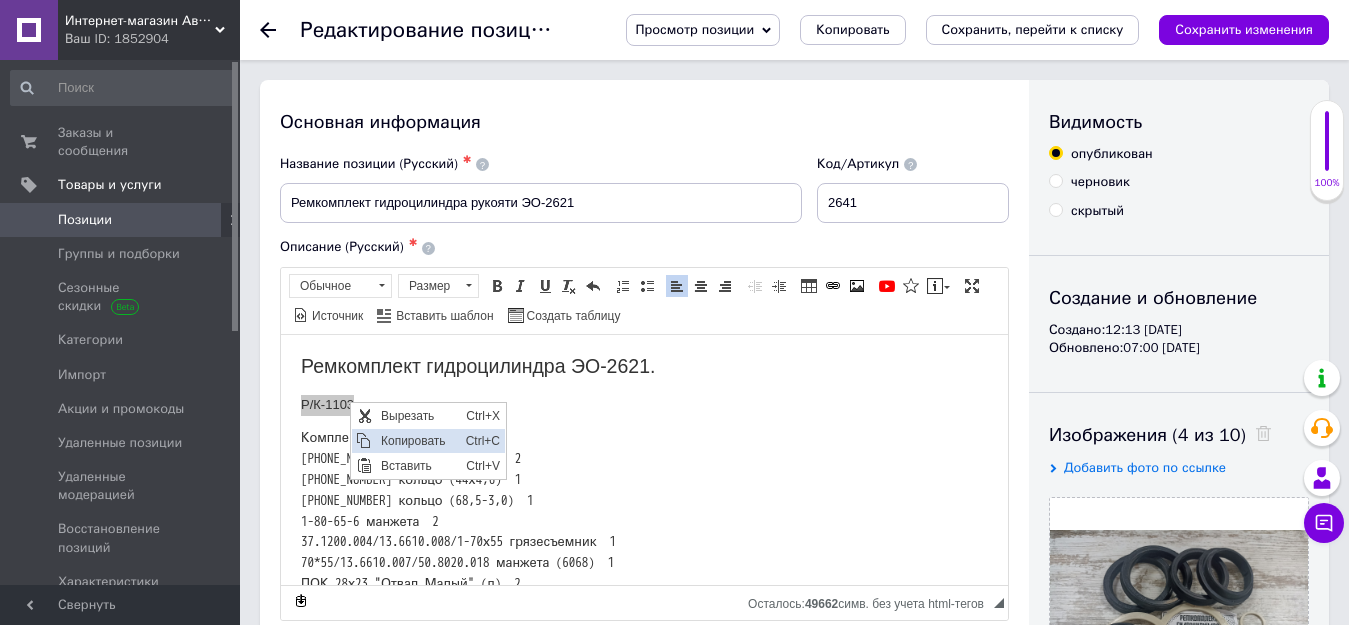 click on "Копировать" at bounding box center [418, 440] 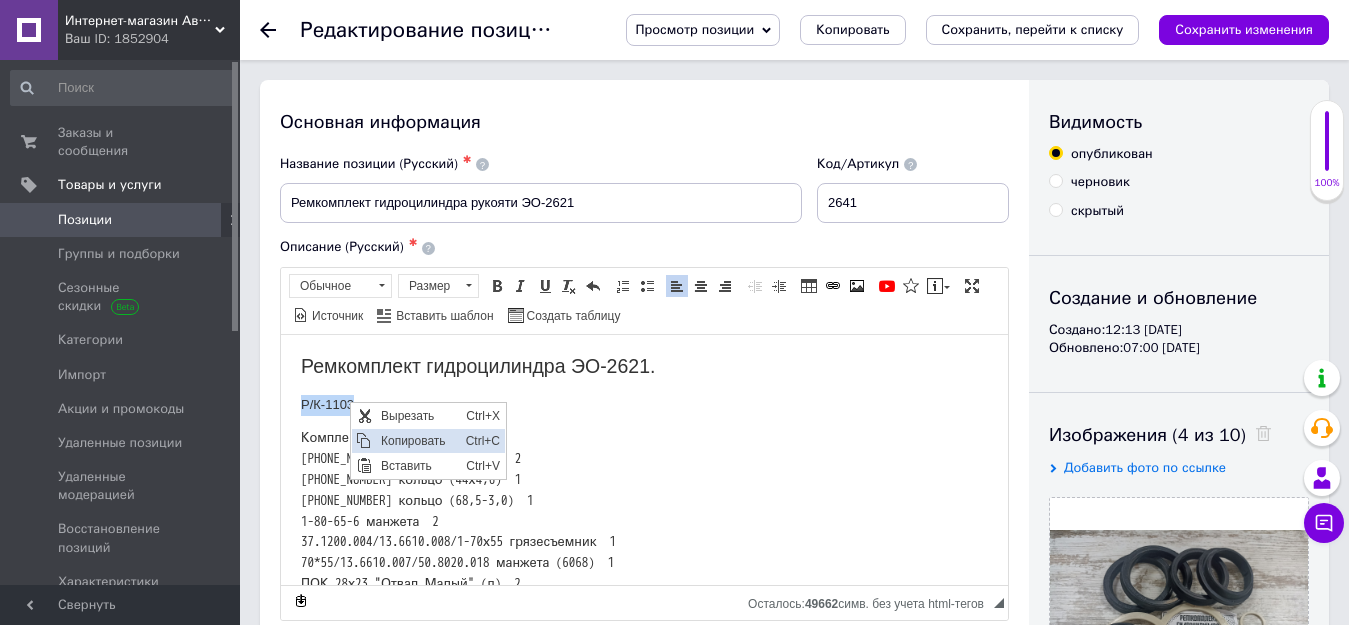 copy on "Р/К-1103" 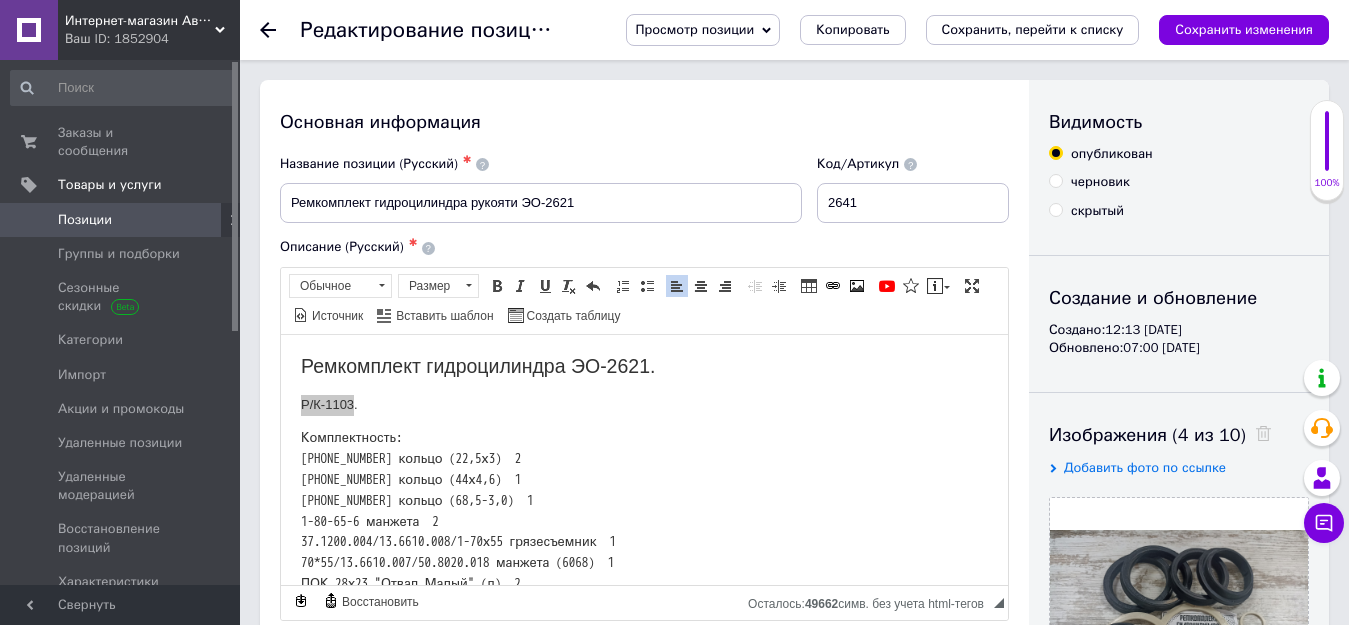 click 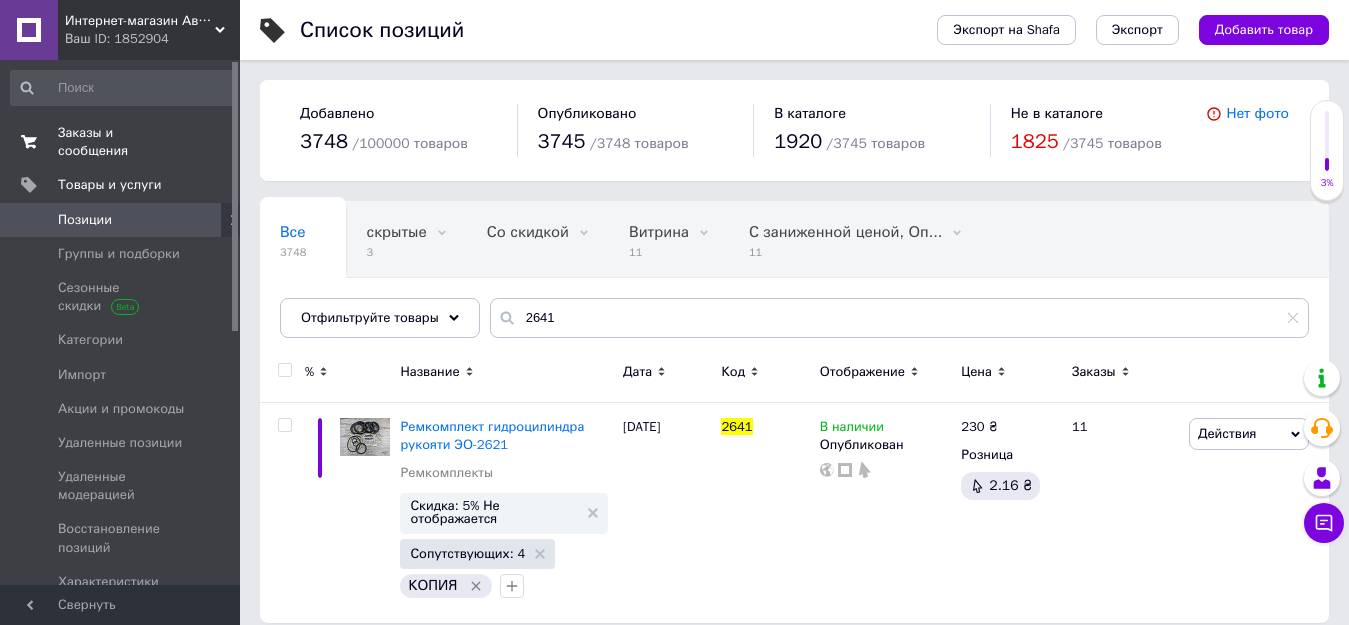 click on "Заказы и сообщения 0 0" at bounding box center (123, 142) 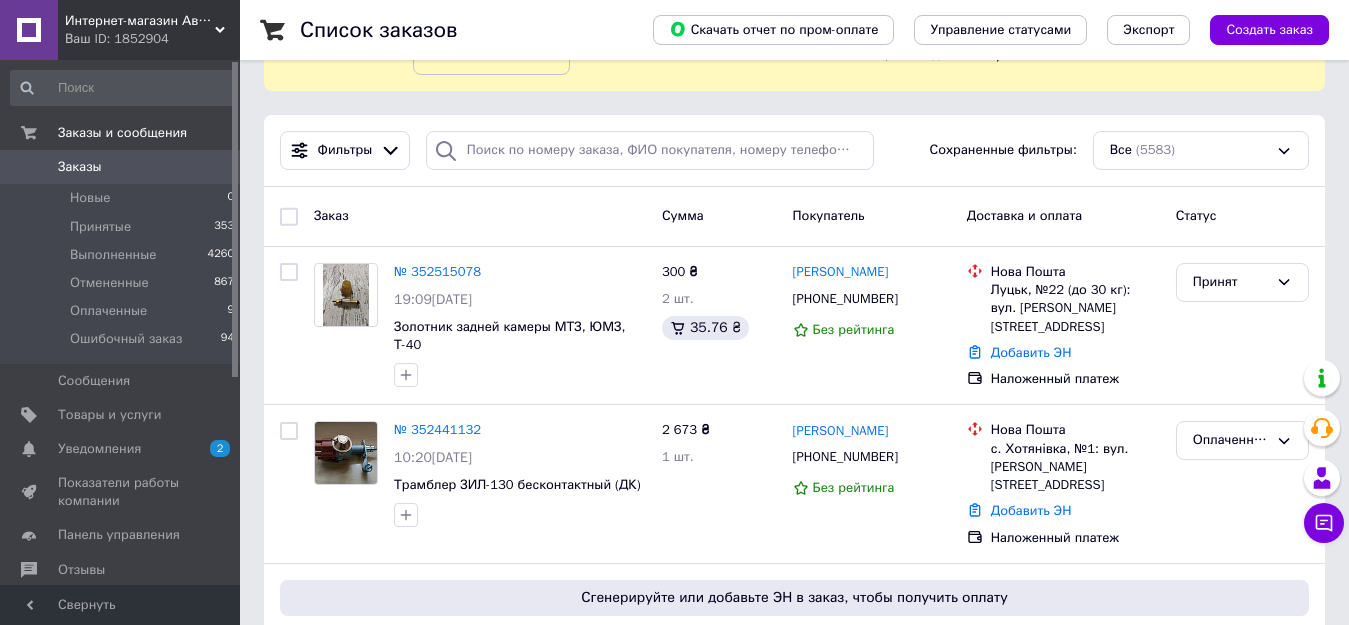 scroll, scrollTop: 400, scrollLeft: 0, axis: vertical 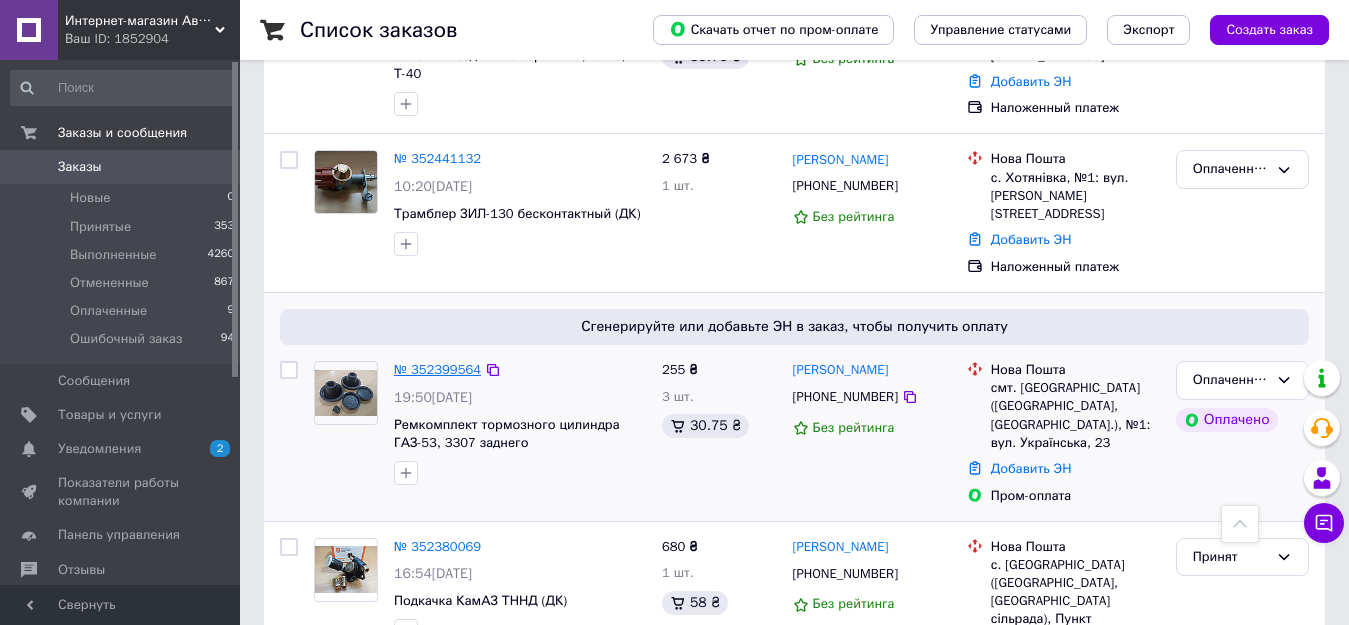 click on "№ 352399564" at bounding box center [437, 369] 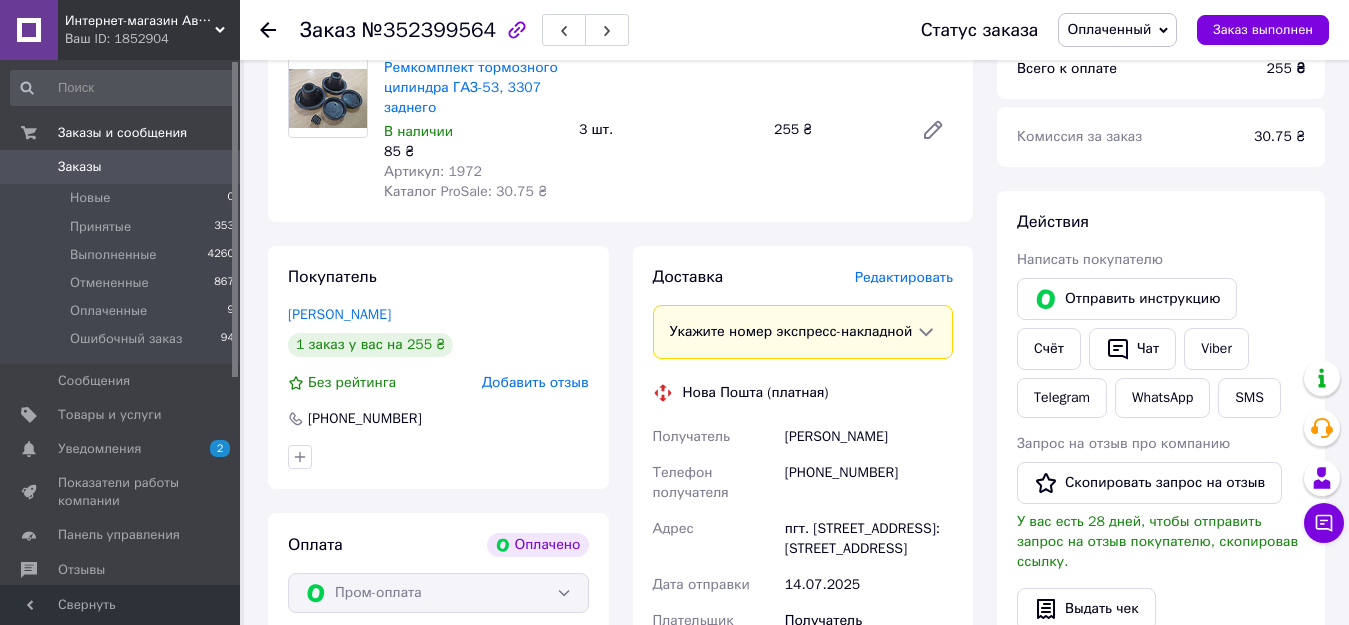 scroll, scrollTop: 200, scrollLeft: 0, axis: vertical 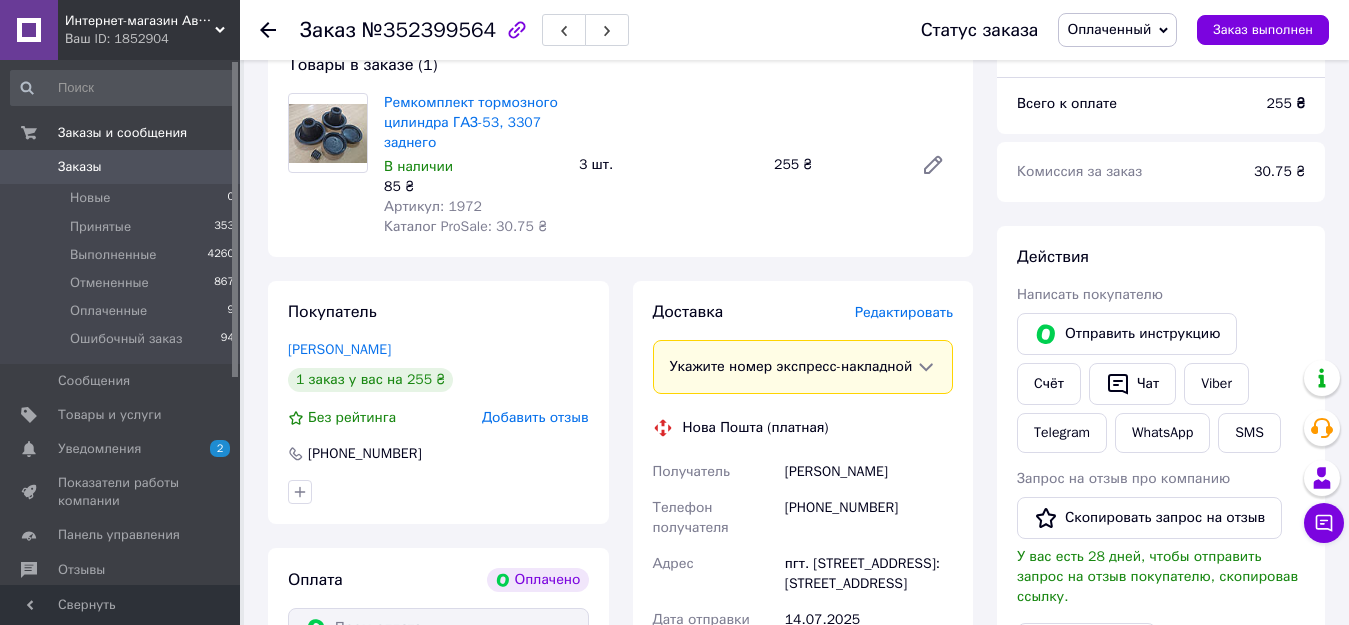 click 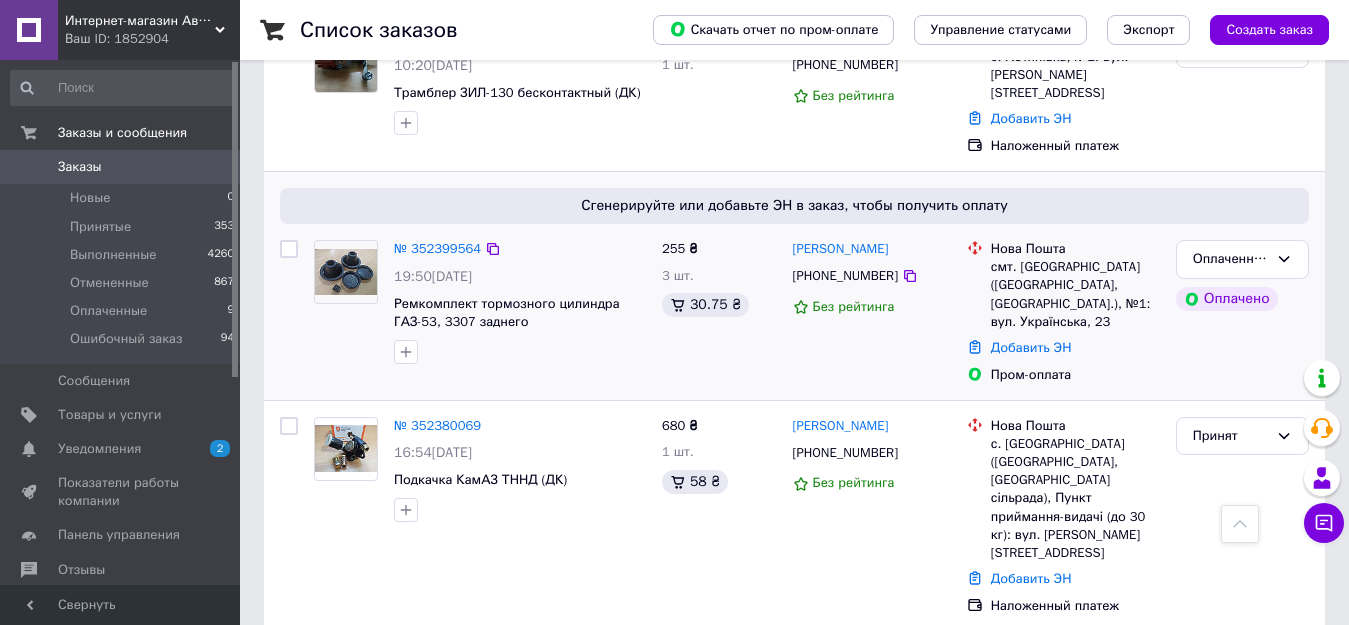 scroll, scrollTop: 600, scrollLeft: 0, axis: vertical 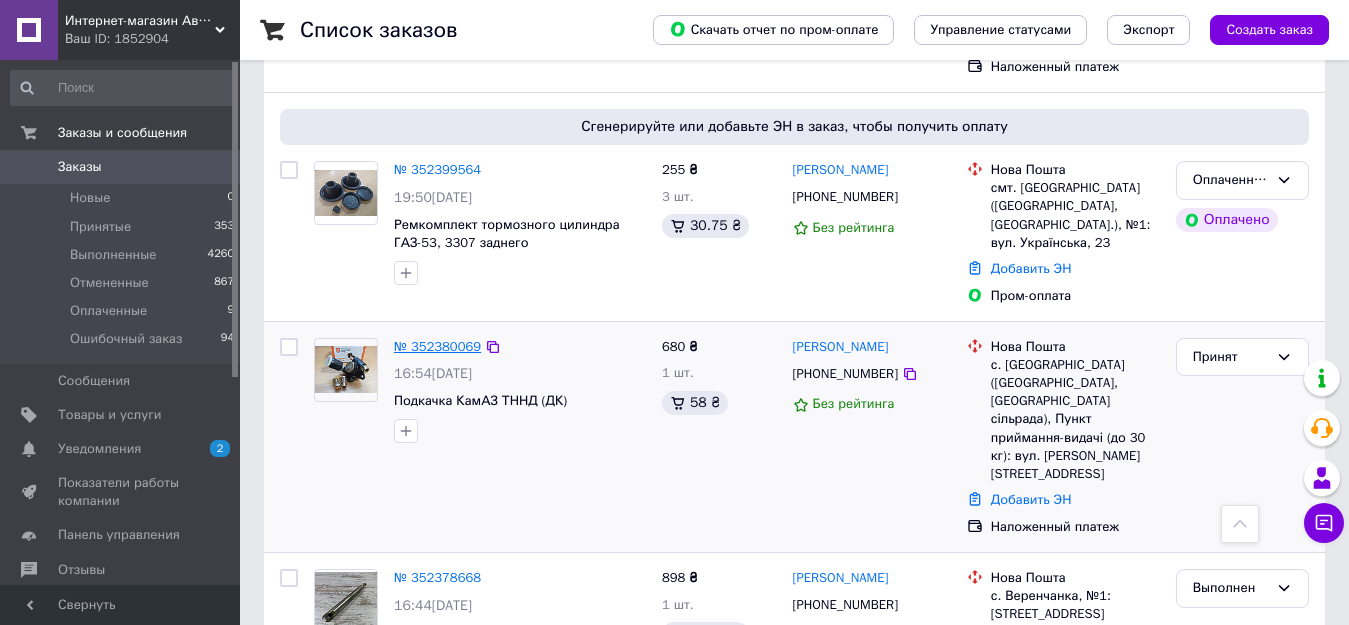 click on "№ 352380069" at bounding box center [437, 346] 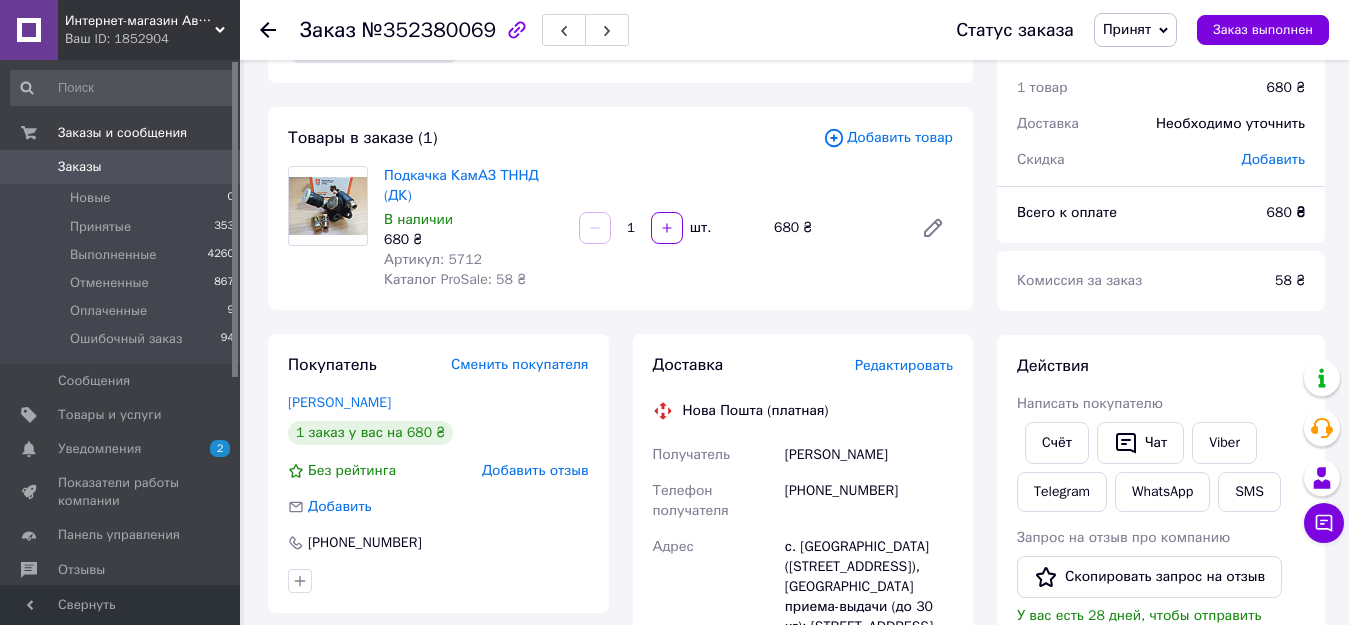 scroll, scrollTop: 100, scrollLeft: 0, axis: vertical 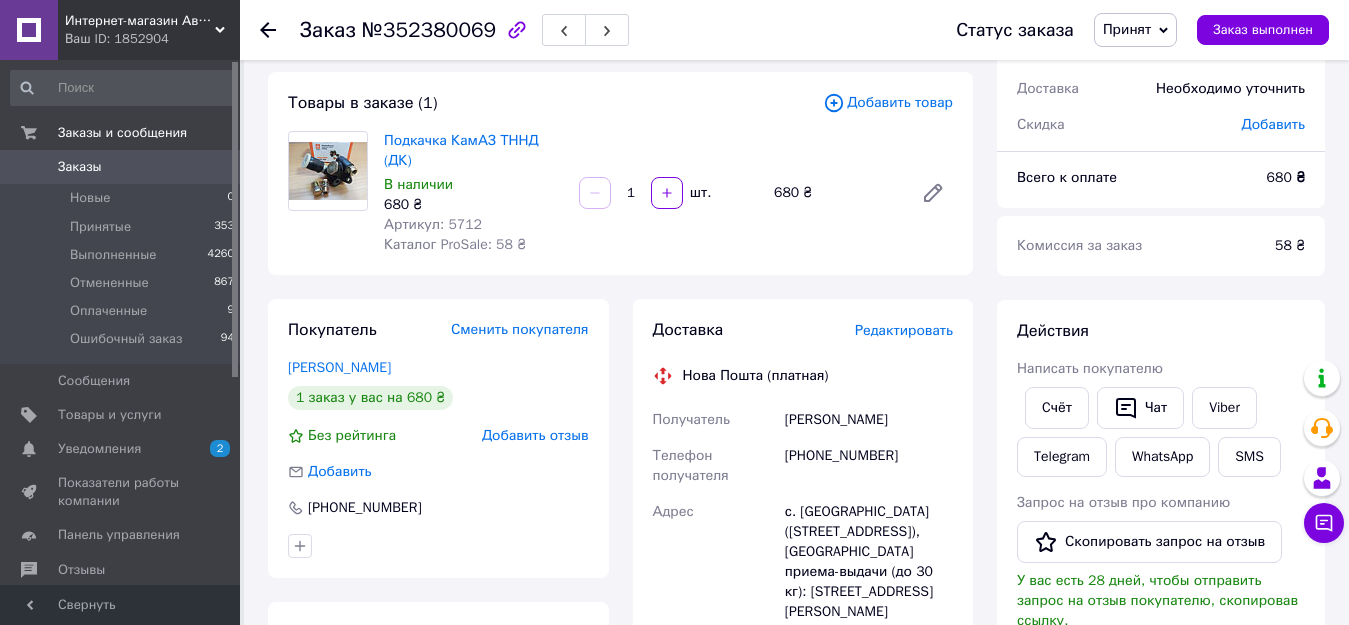 click 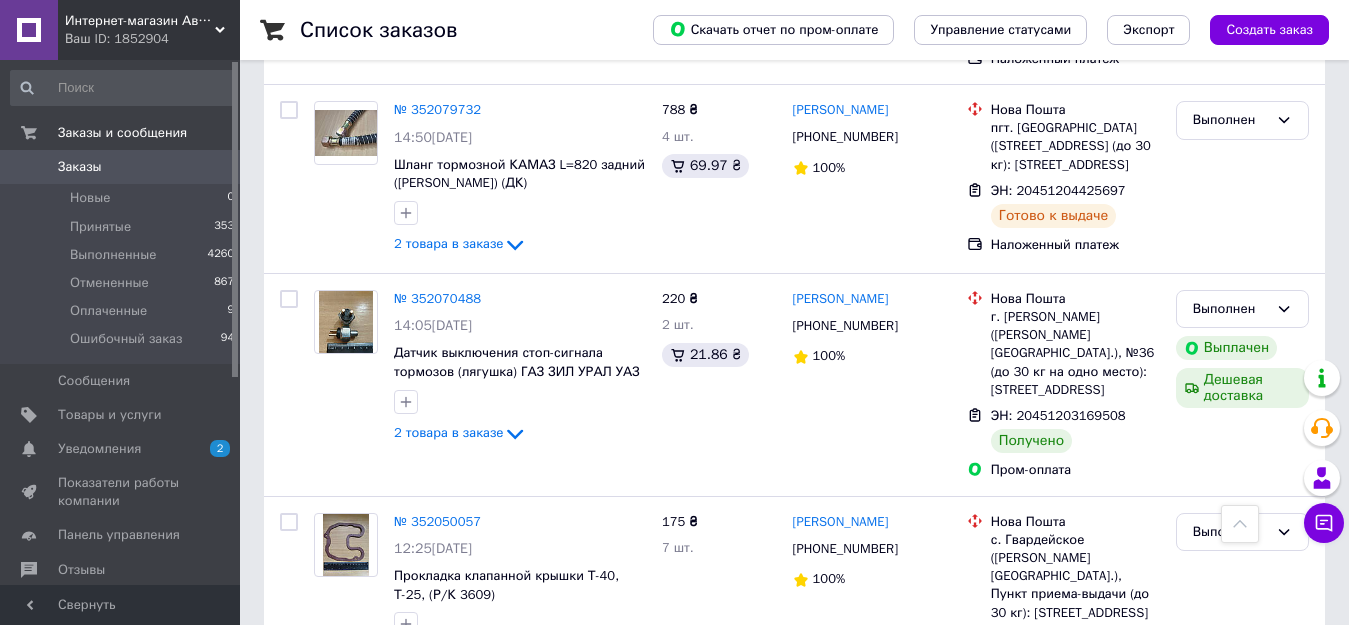 scroll, scrollTop: 1800, scrollLeft: 0, axis: vertical 